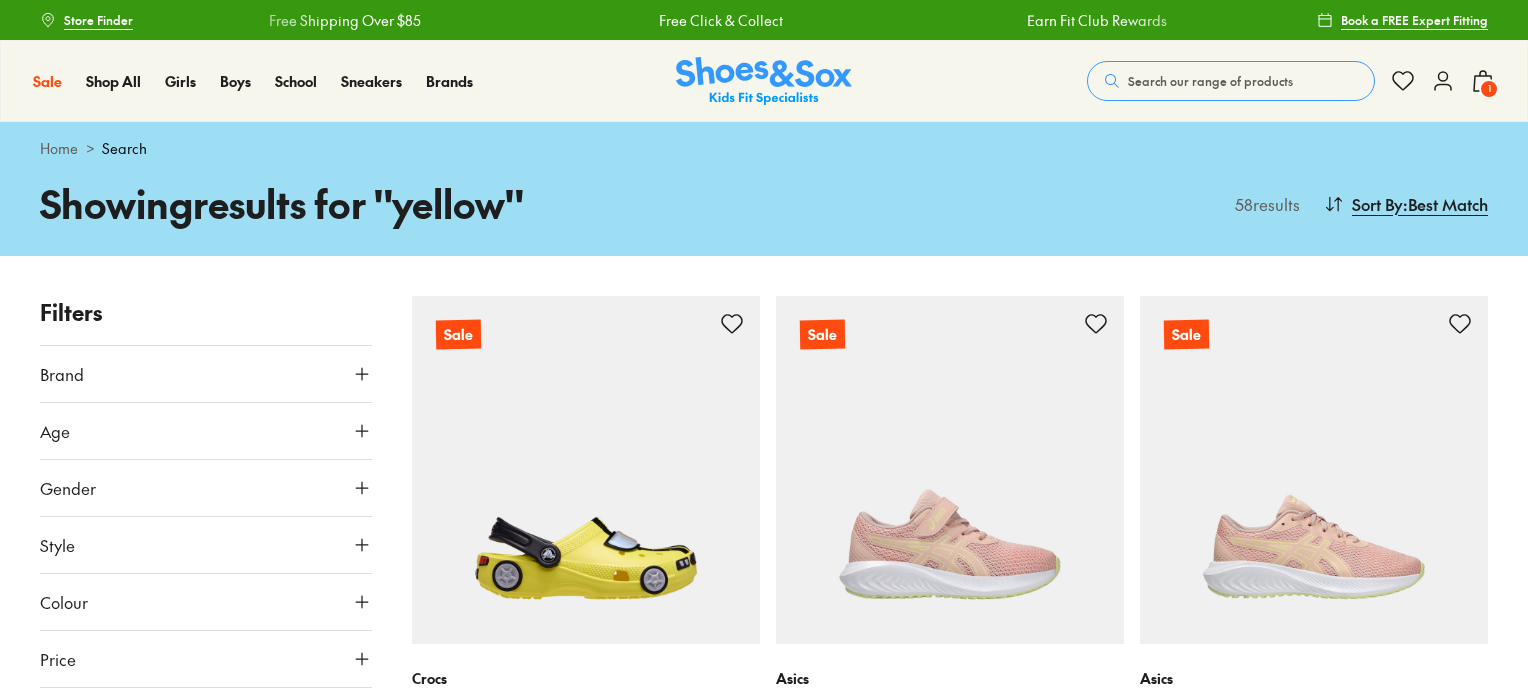 scroll, scrollTop: 0, scrollLeft: 0, axis: both 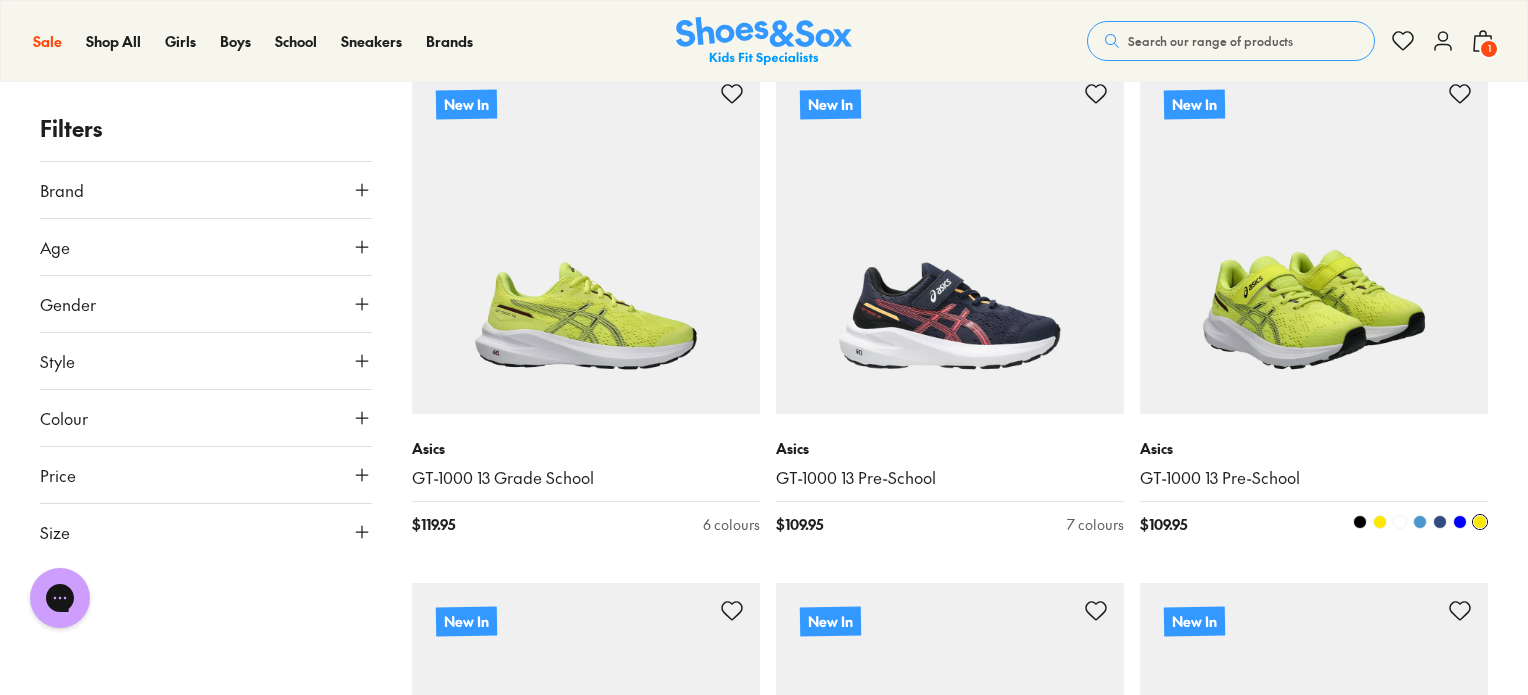 click at bounding box center (1314, 240) 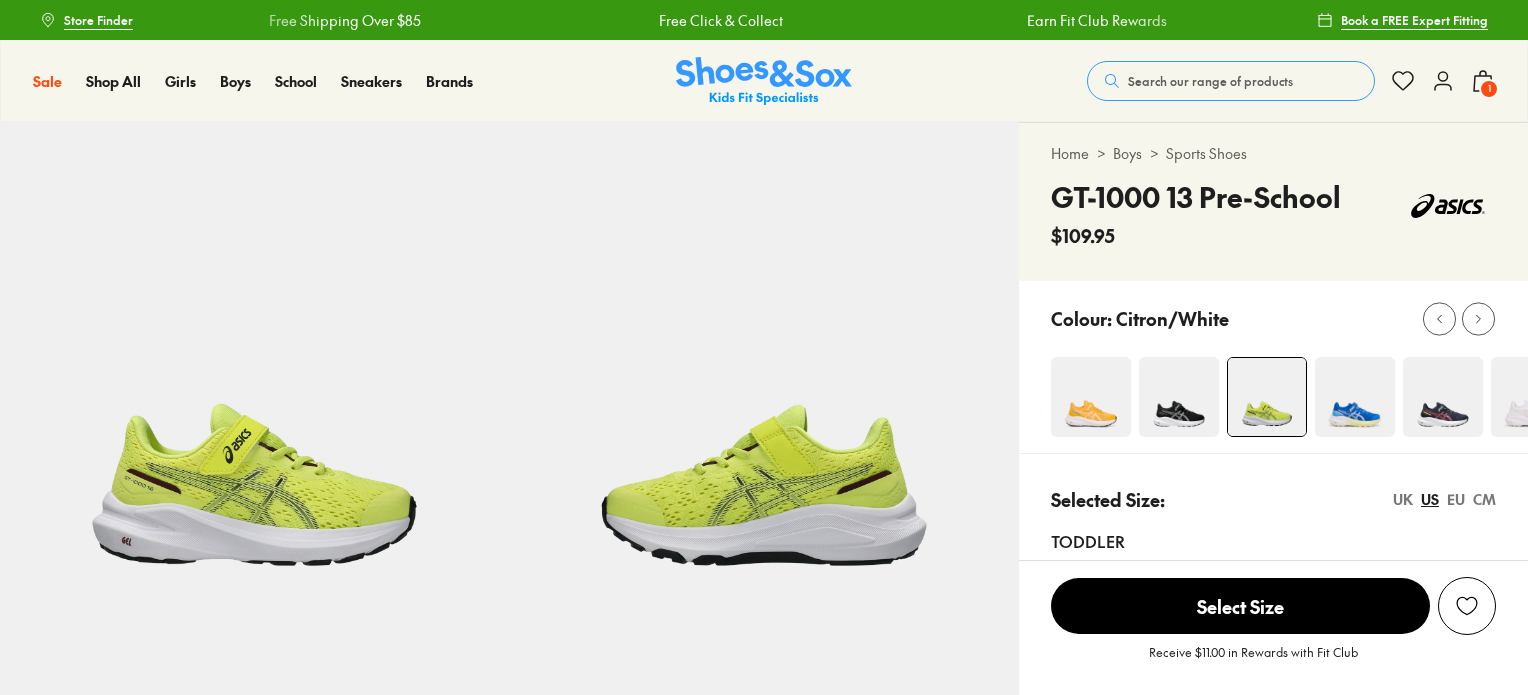 scroll, scrollTop: 0, scrollLeft: 0, axis: both 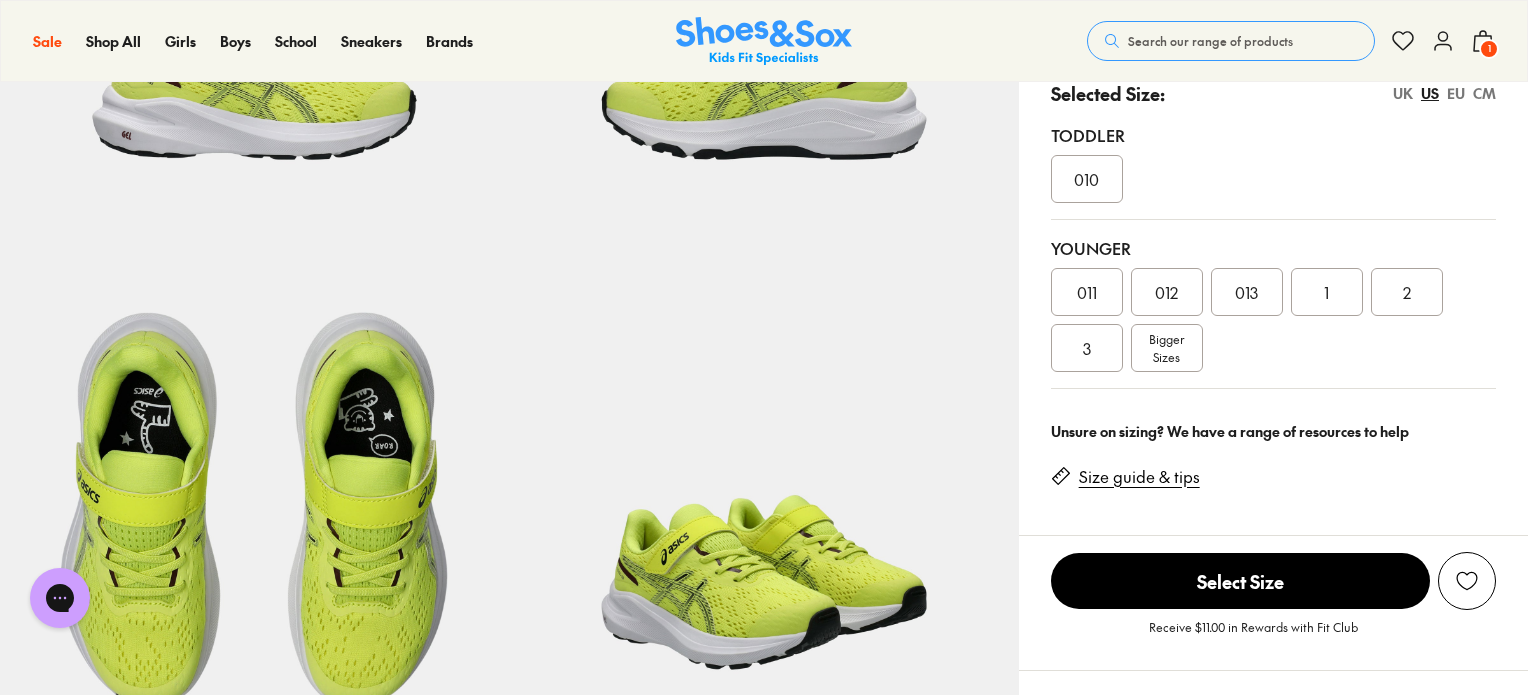 click on "012" at bounding box center [1166, 292] 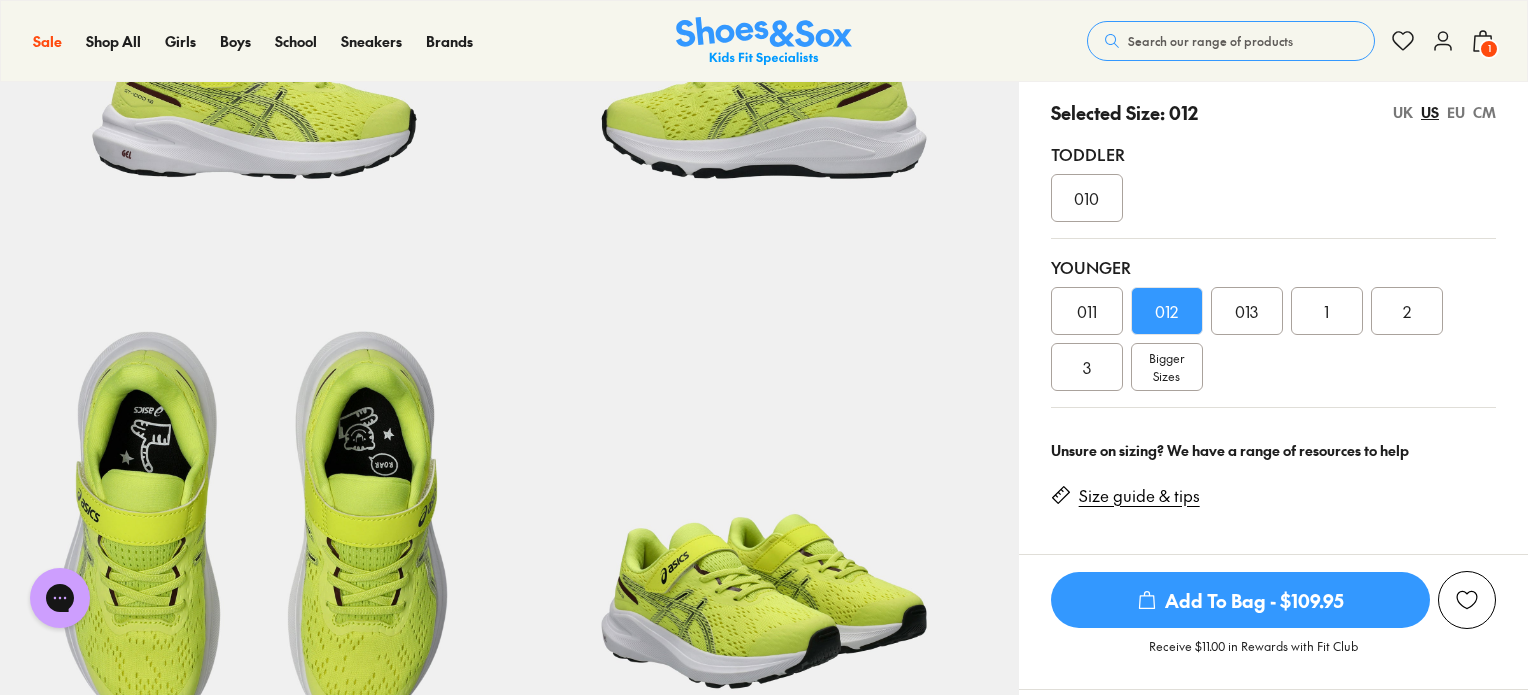 scroll, scrollTop: 380, scrollLeft: 0, axis: vertical 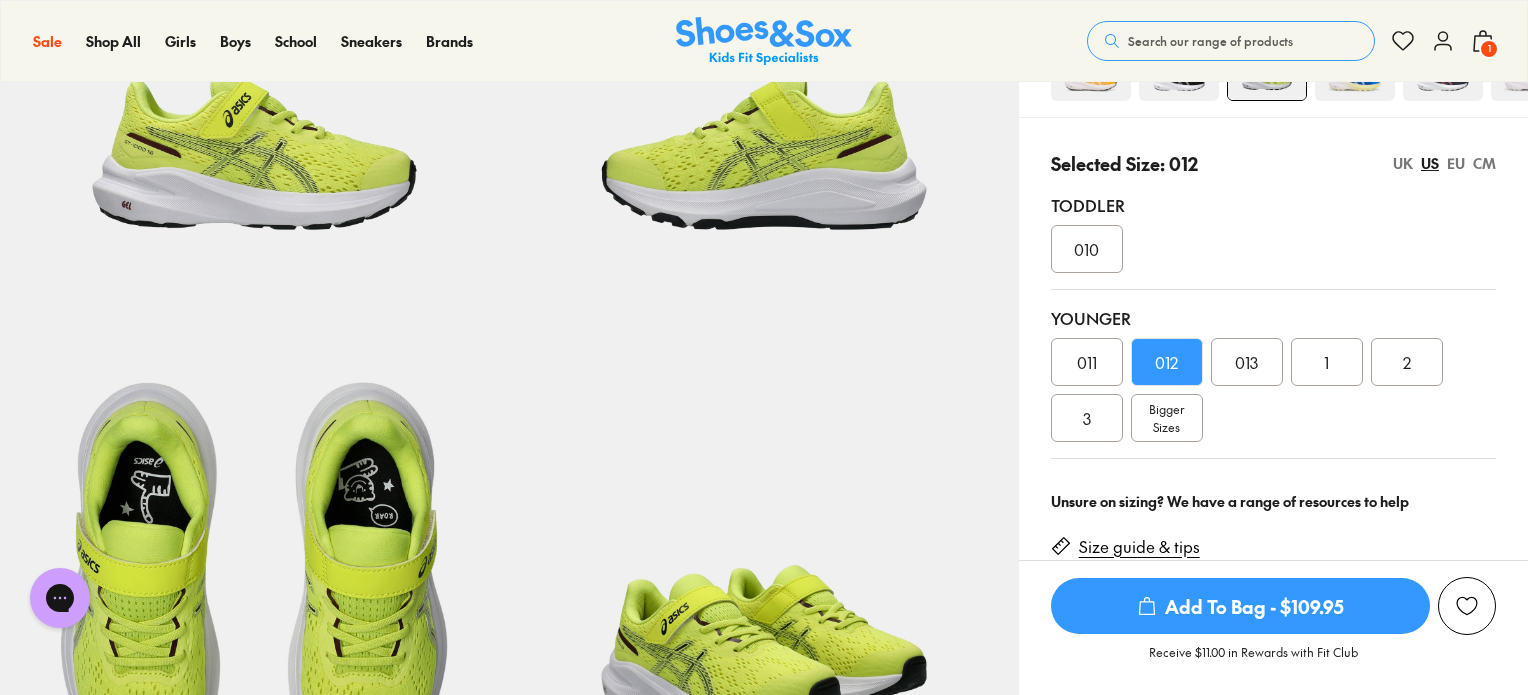 click on "Add To Bag - $109.95" at bounding box center (1240, 606) 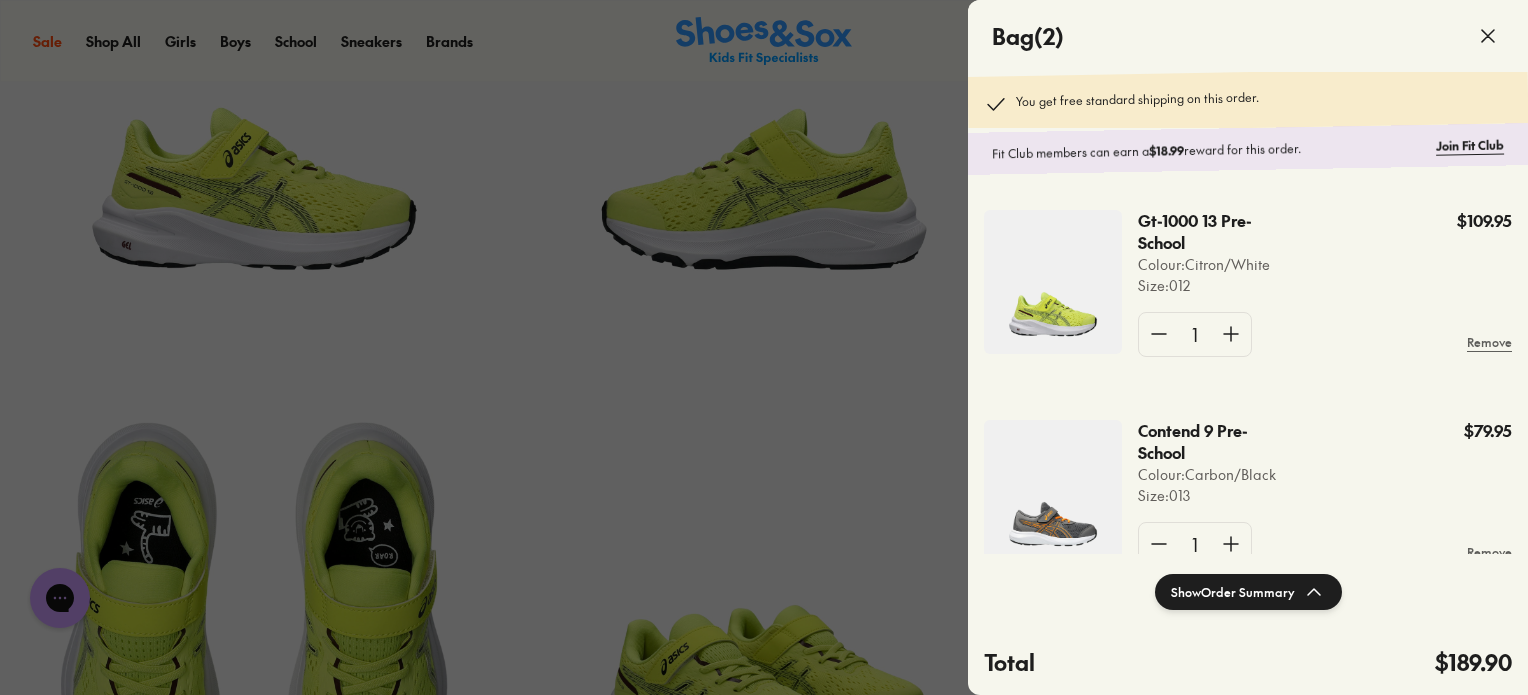 scroll, scrollTop: 280, scrollLeft: 0, axis: vertical 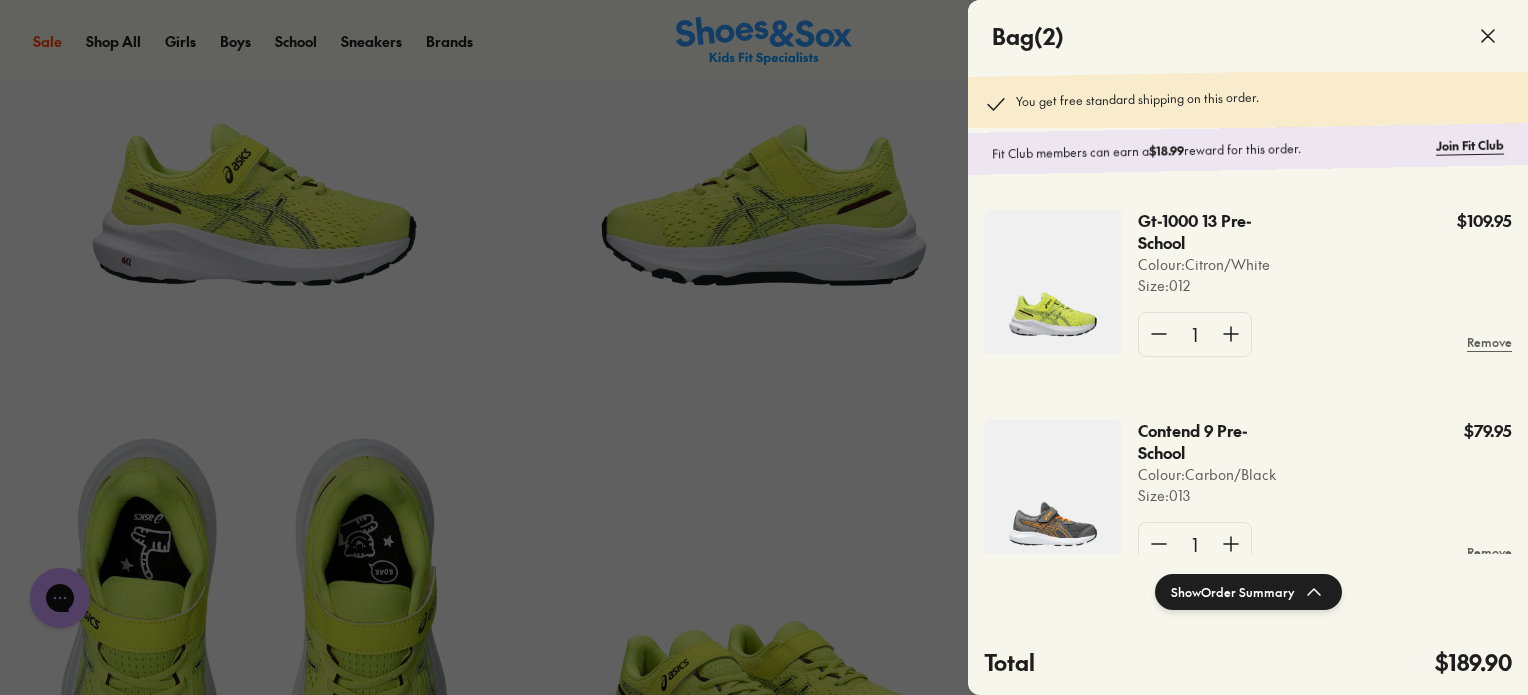 click 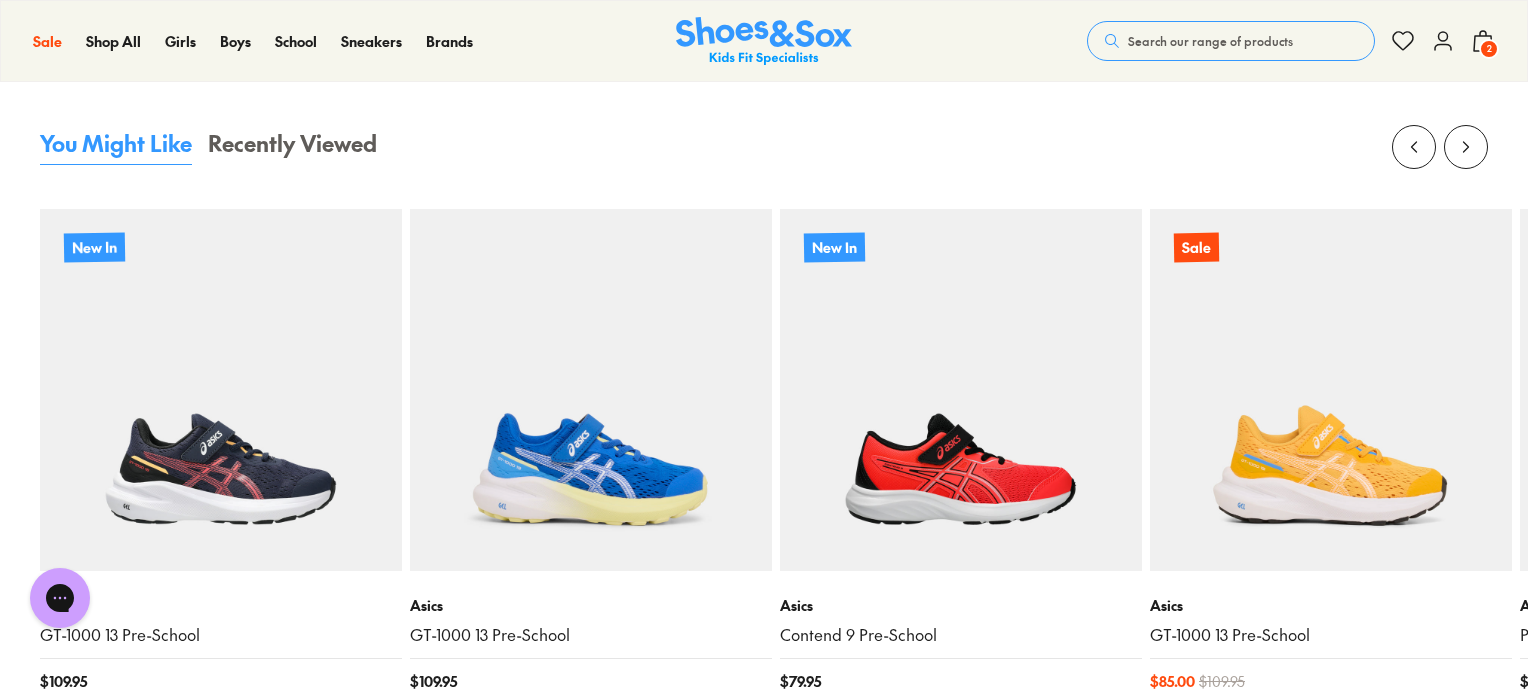 scroll, scrollTop: 2014, scrollLeft: 0, axis: vertical 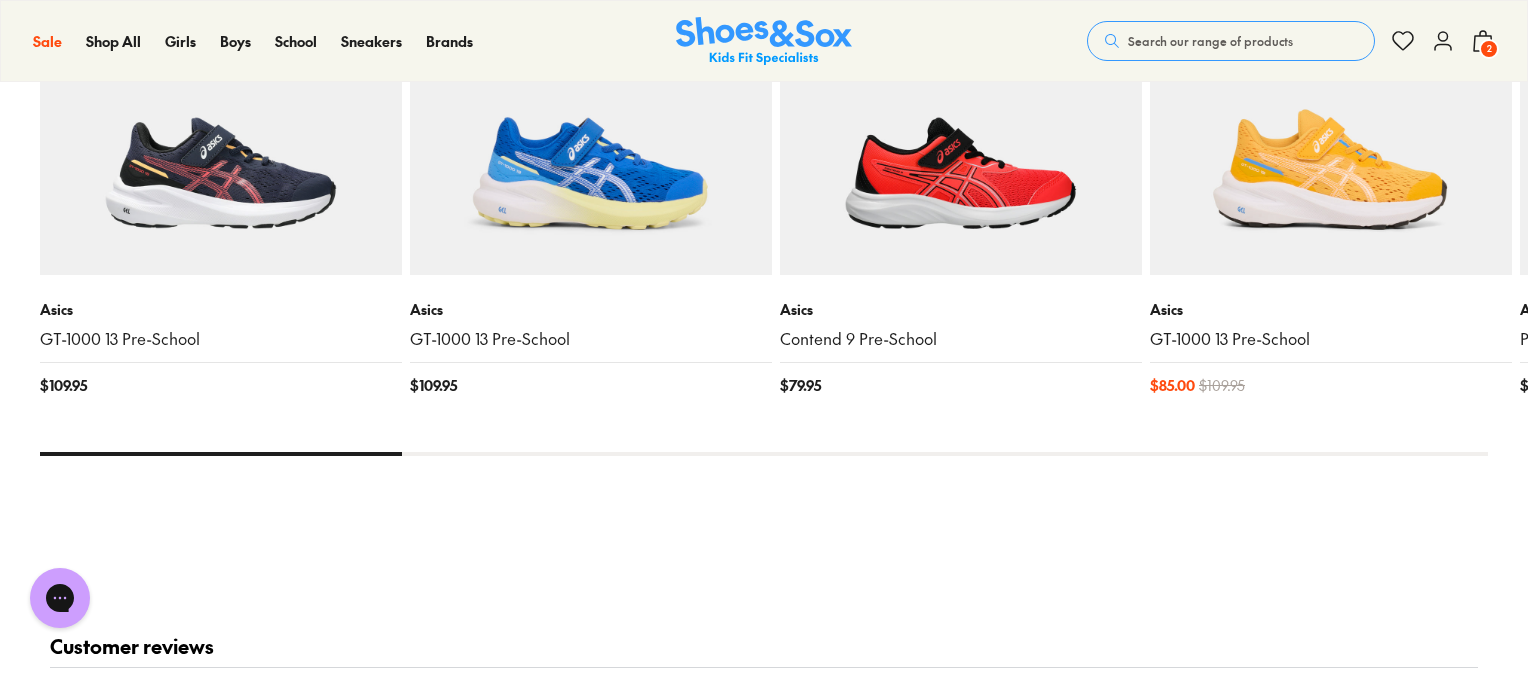 drag, startPoint x: 325, startPoint y: 449, endPoint x: 696, endPoint y: 454, distance: 371.0337 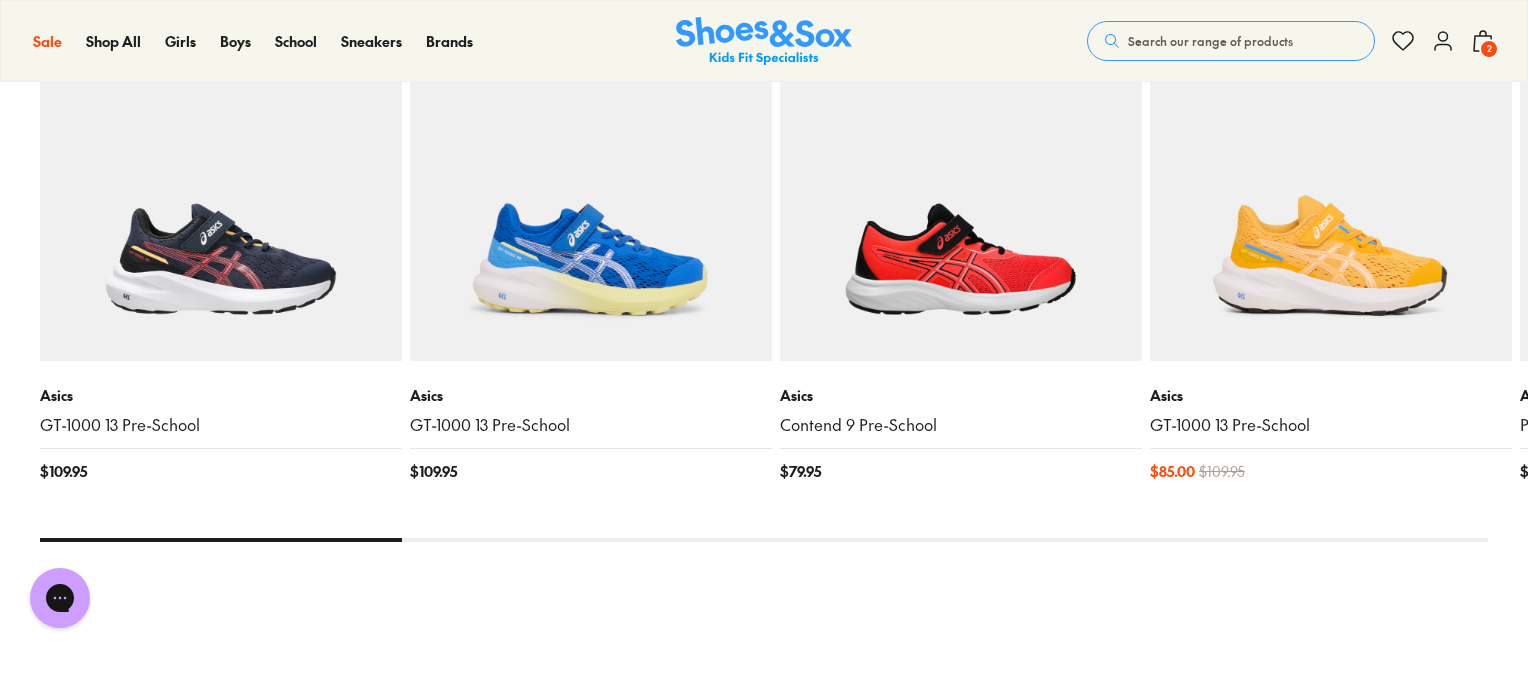 scroll, scrollTop: 2121, scrollLeft: 0, axis: vertical 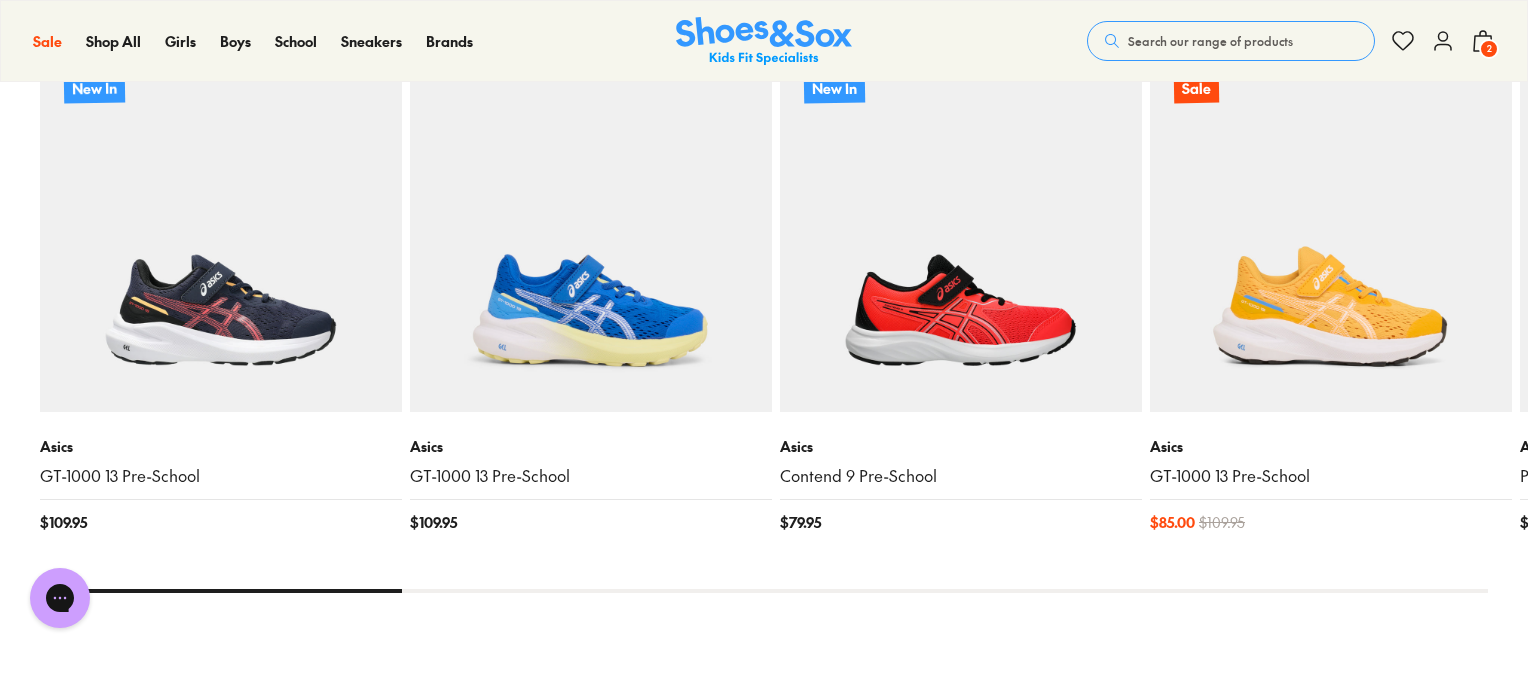 drag, startPoint x: 369, startPoint y: 588, endPoint x: 504, endPoint y: 587, distance: 135.00371 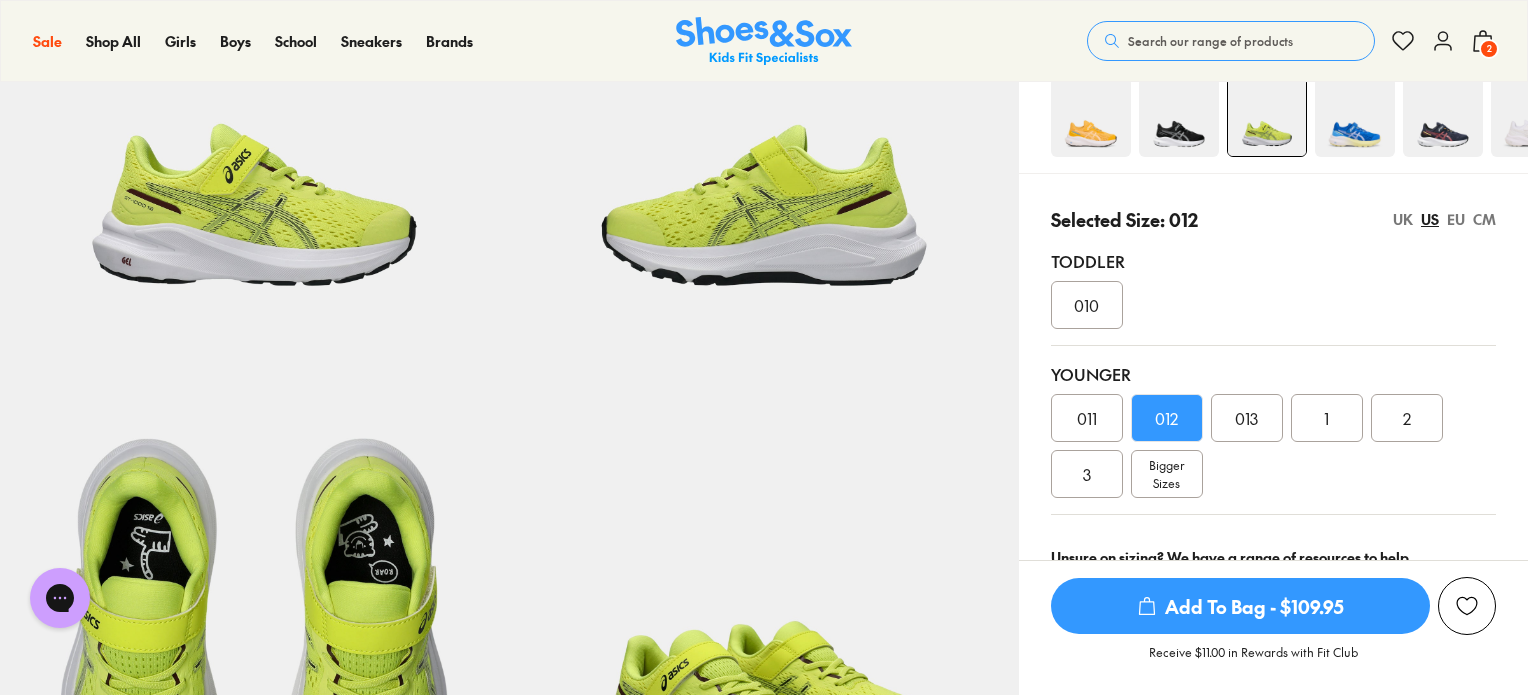 scroll, scrollTop: 214, scrollLeft: 0, axis: vertical 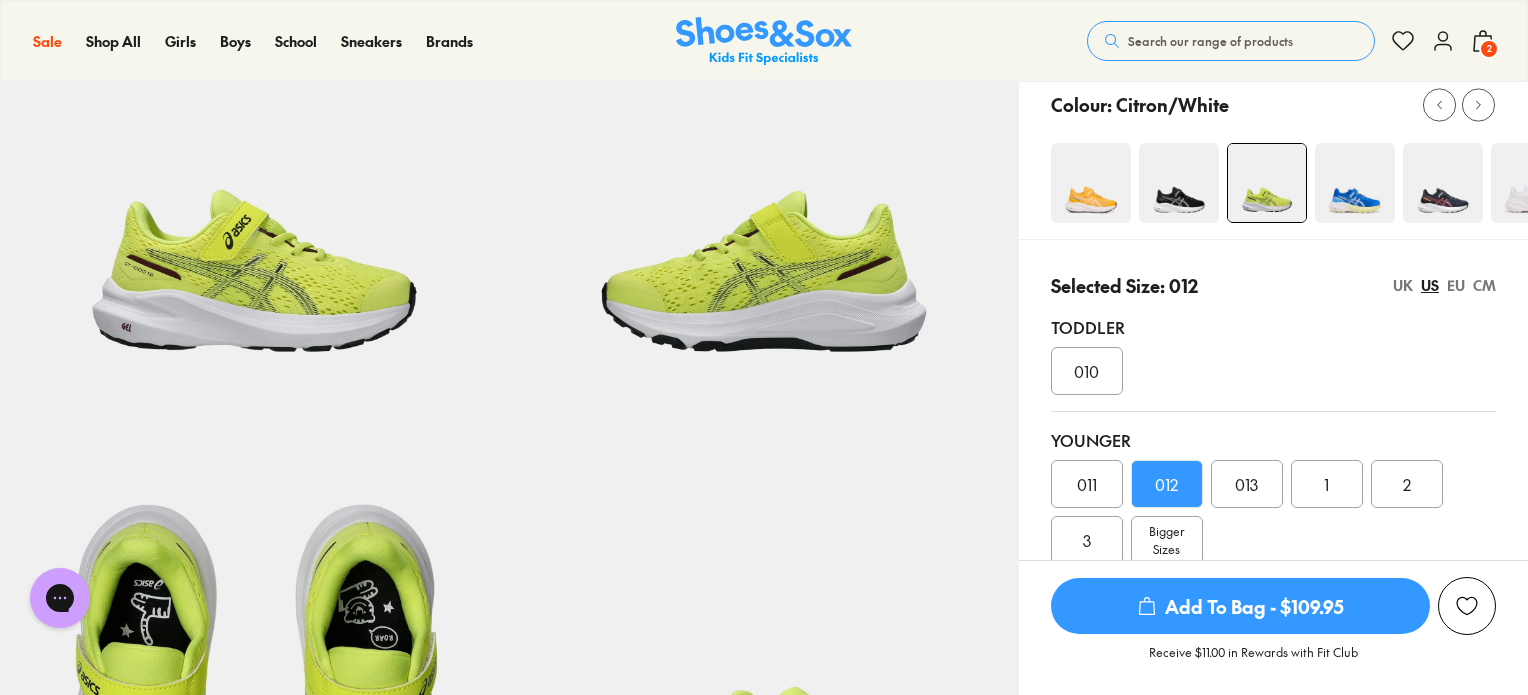 click 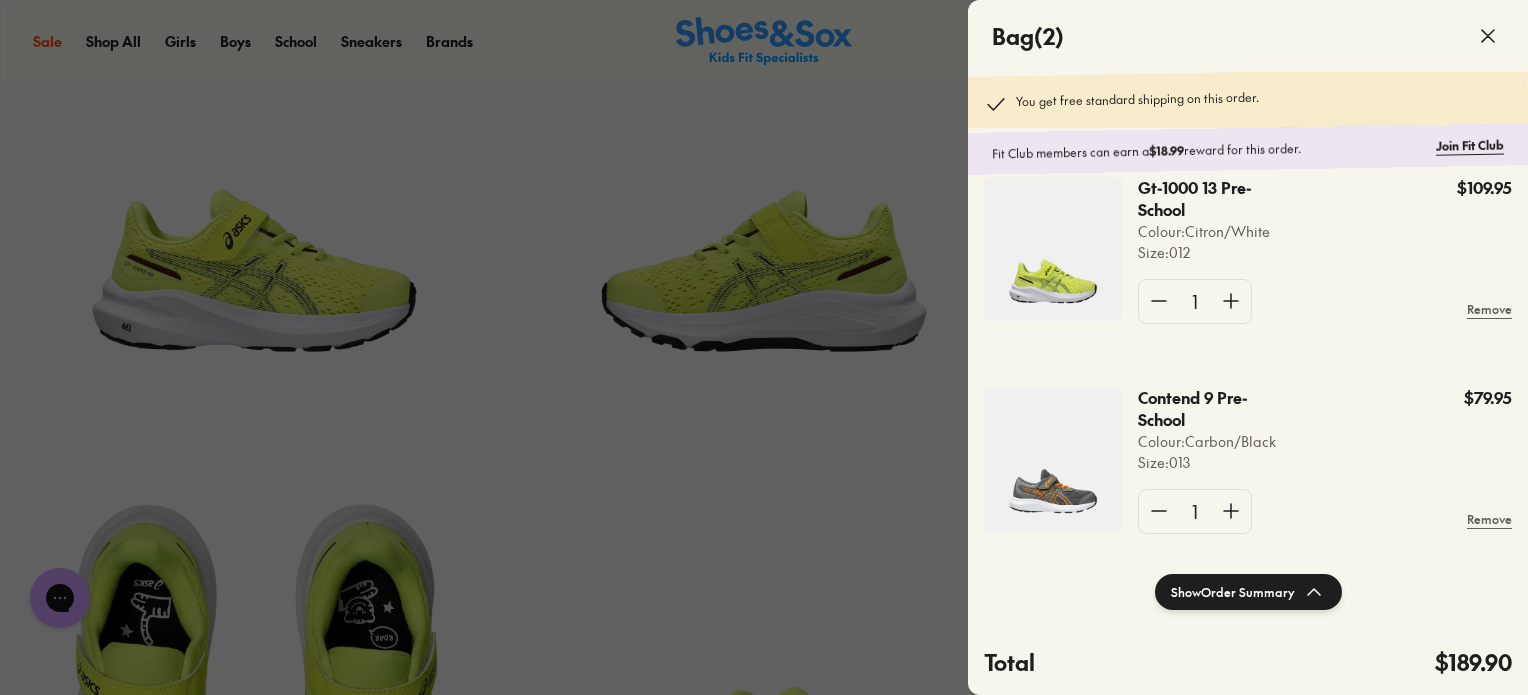 scroll, scrollTop: 35, scrollLeft: 0, axis: vertical 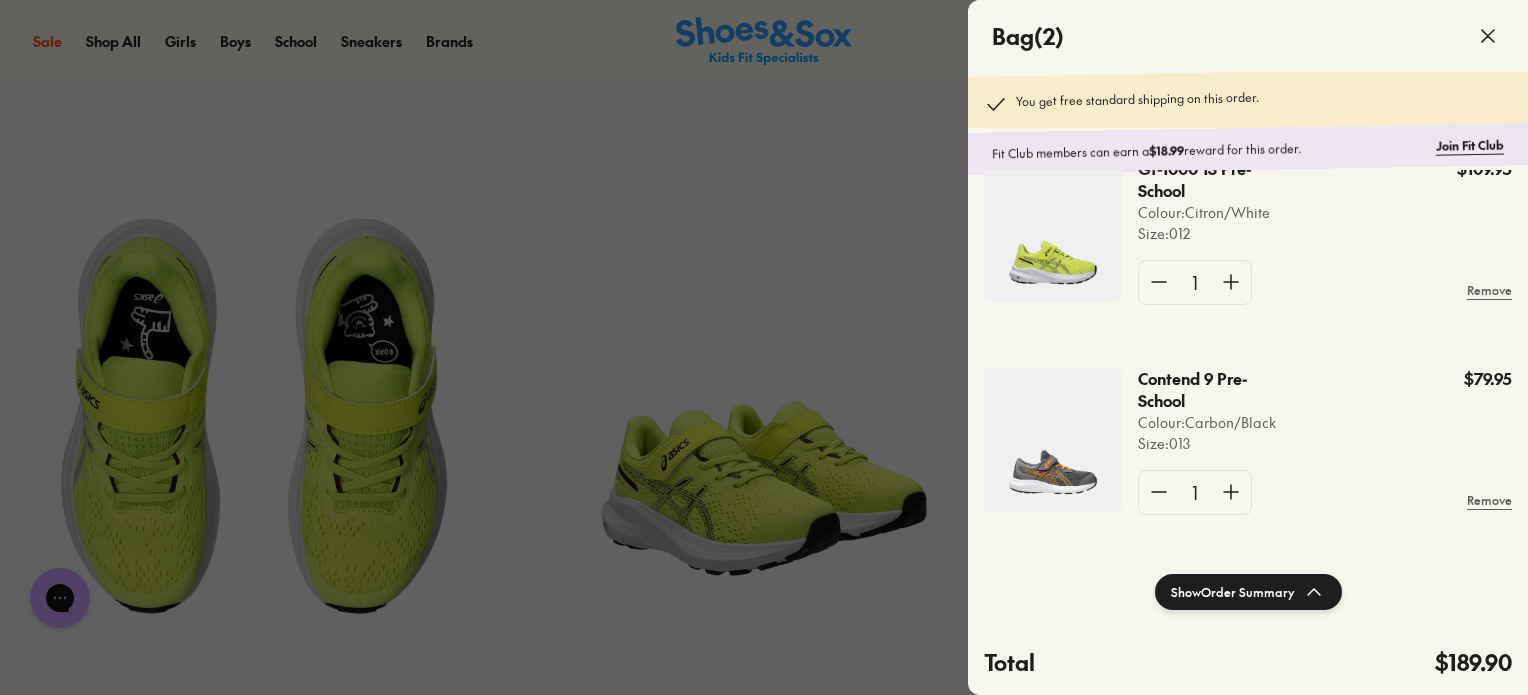 click on "Show  Order Summary" 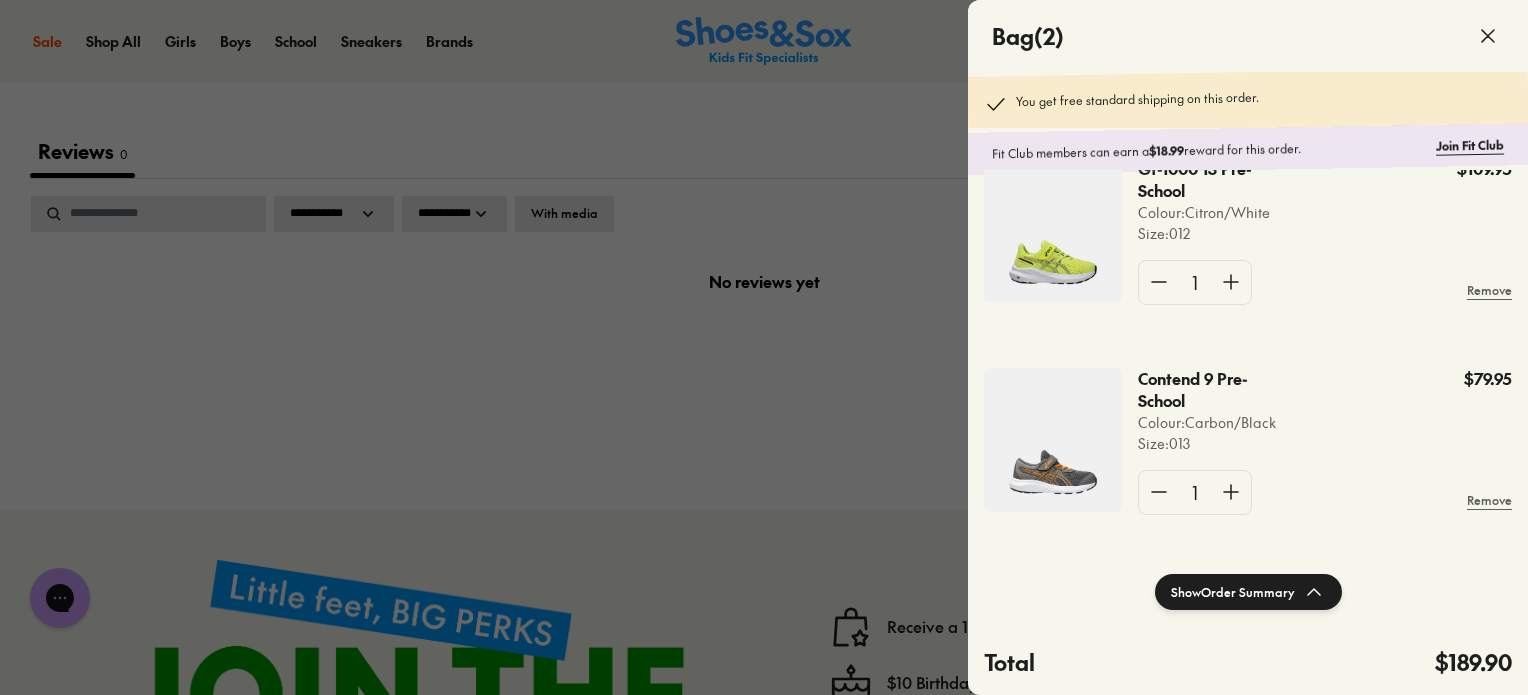 scroll, scrollTop: 1907, scrollLeft: 0, axis: vertical 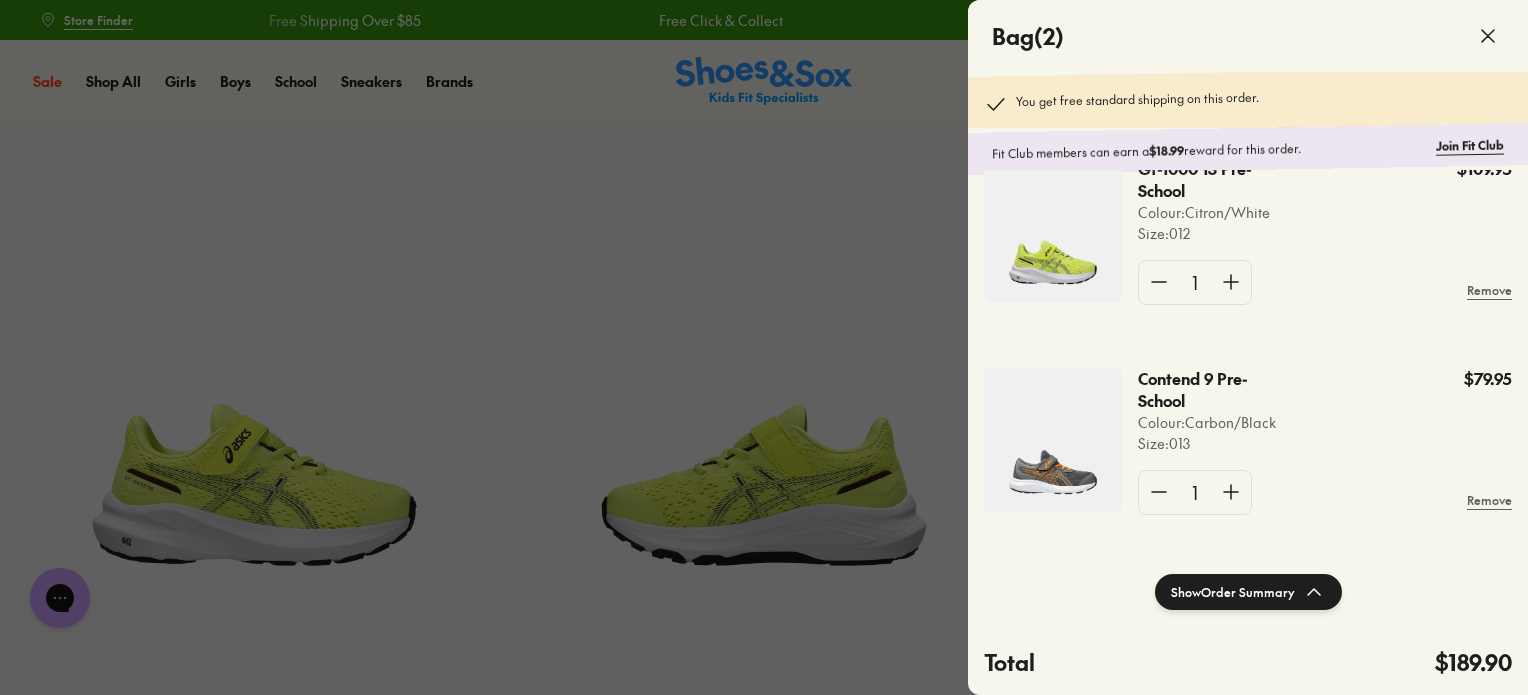 click 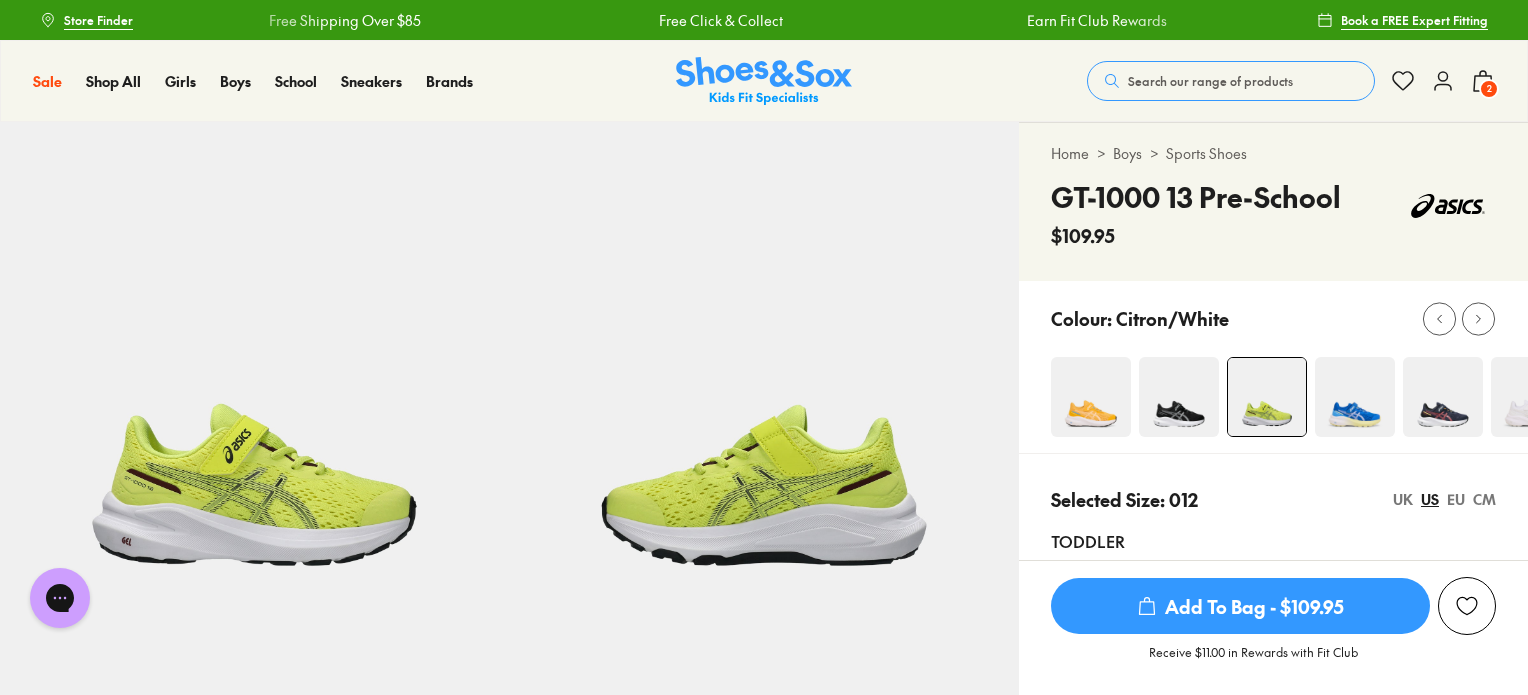 click 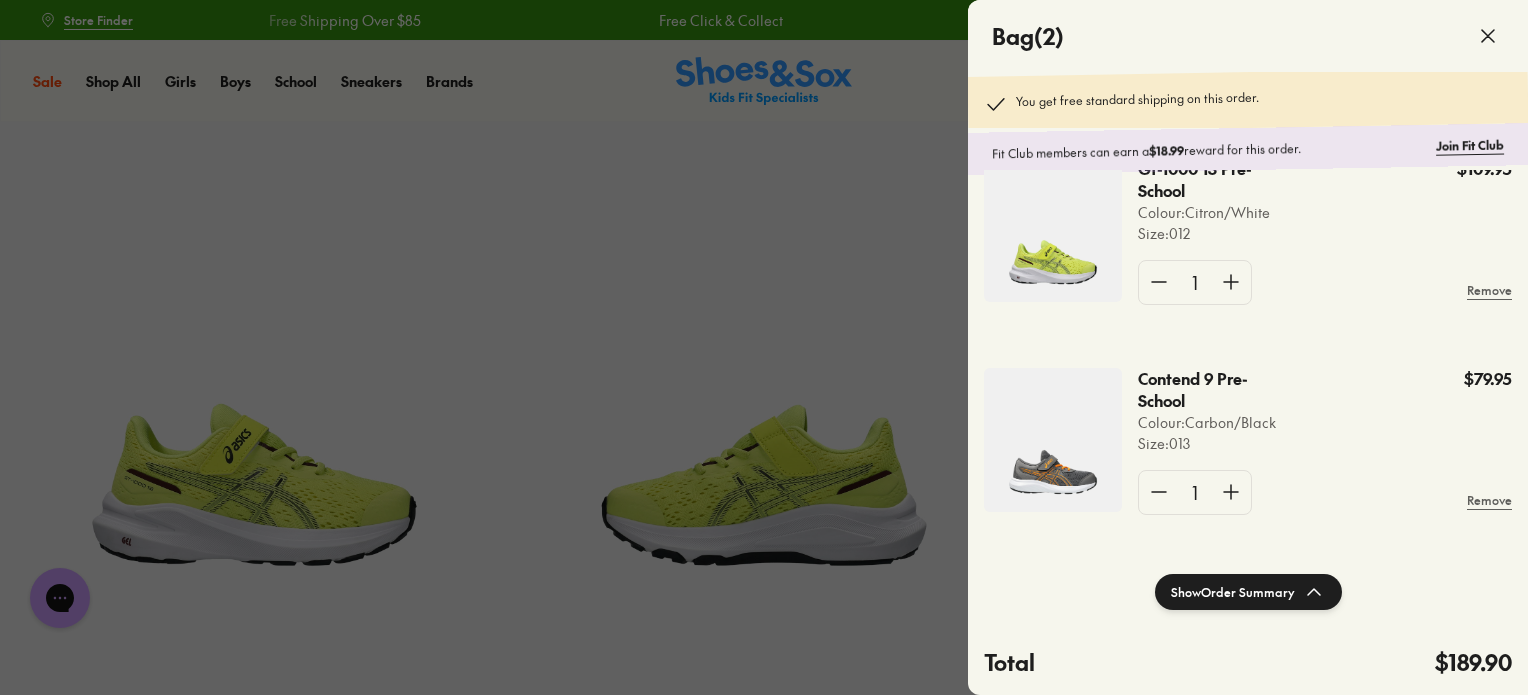 scroll, scrollTop: 59, scrollLeft: 0, axis: vertical 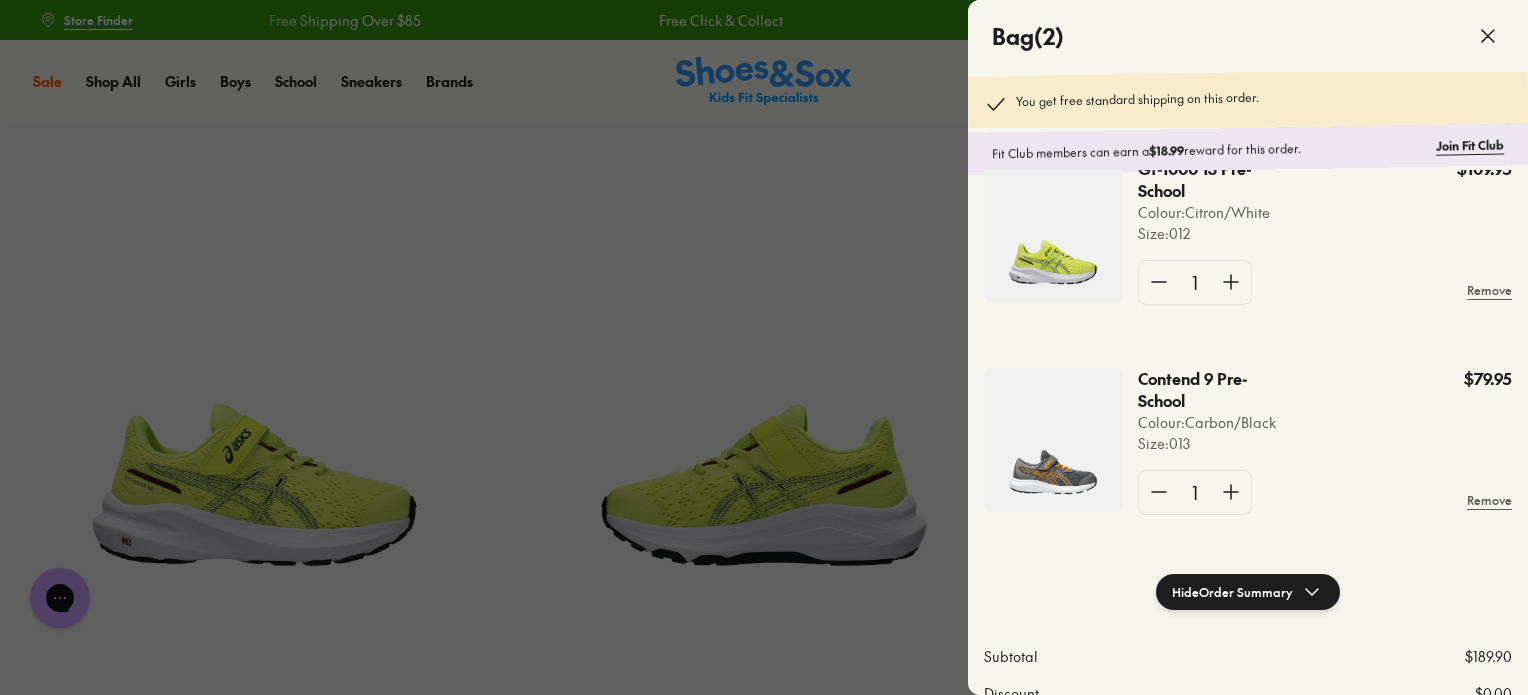 click on "Hide  Order Summary" 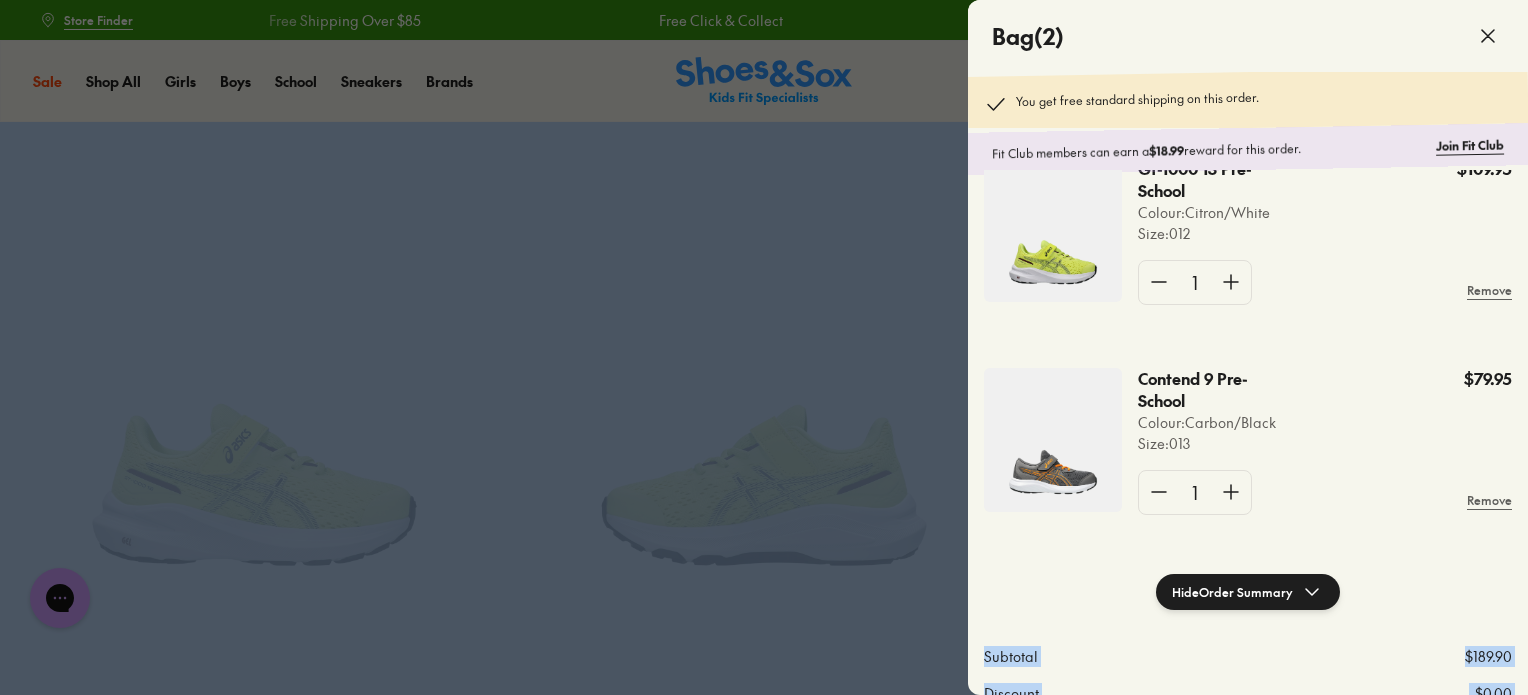 scroll, scrollTop: 0, scrollLeft: 0, axis: both 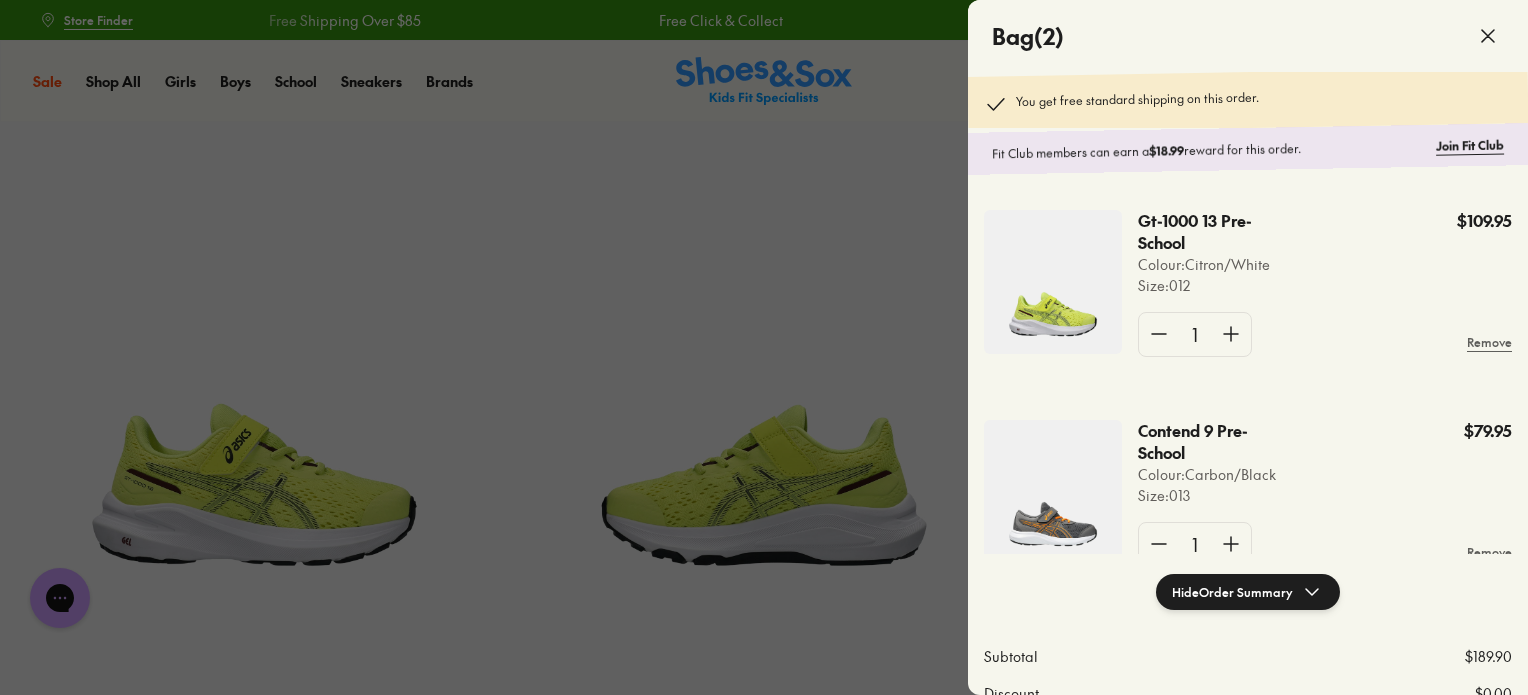 click 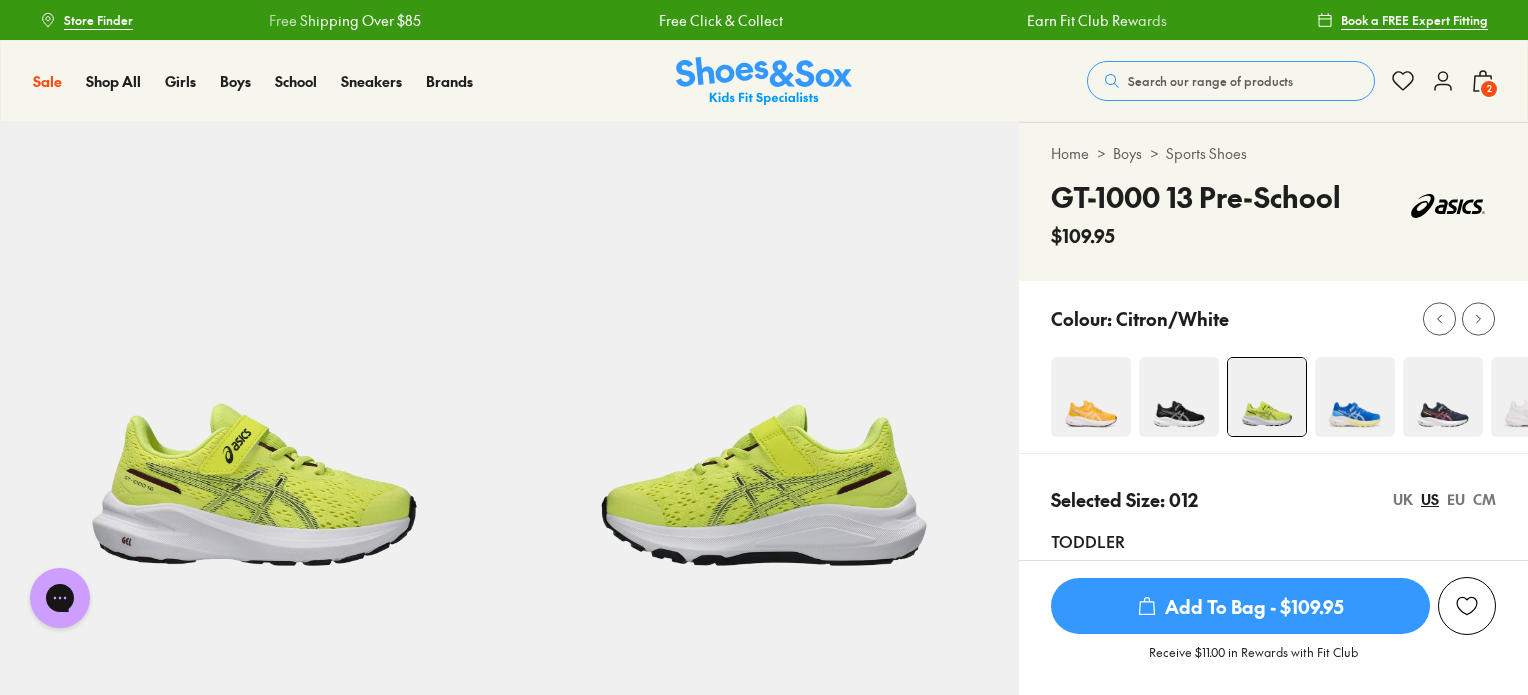 click 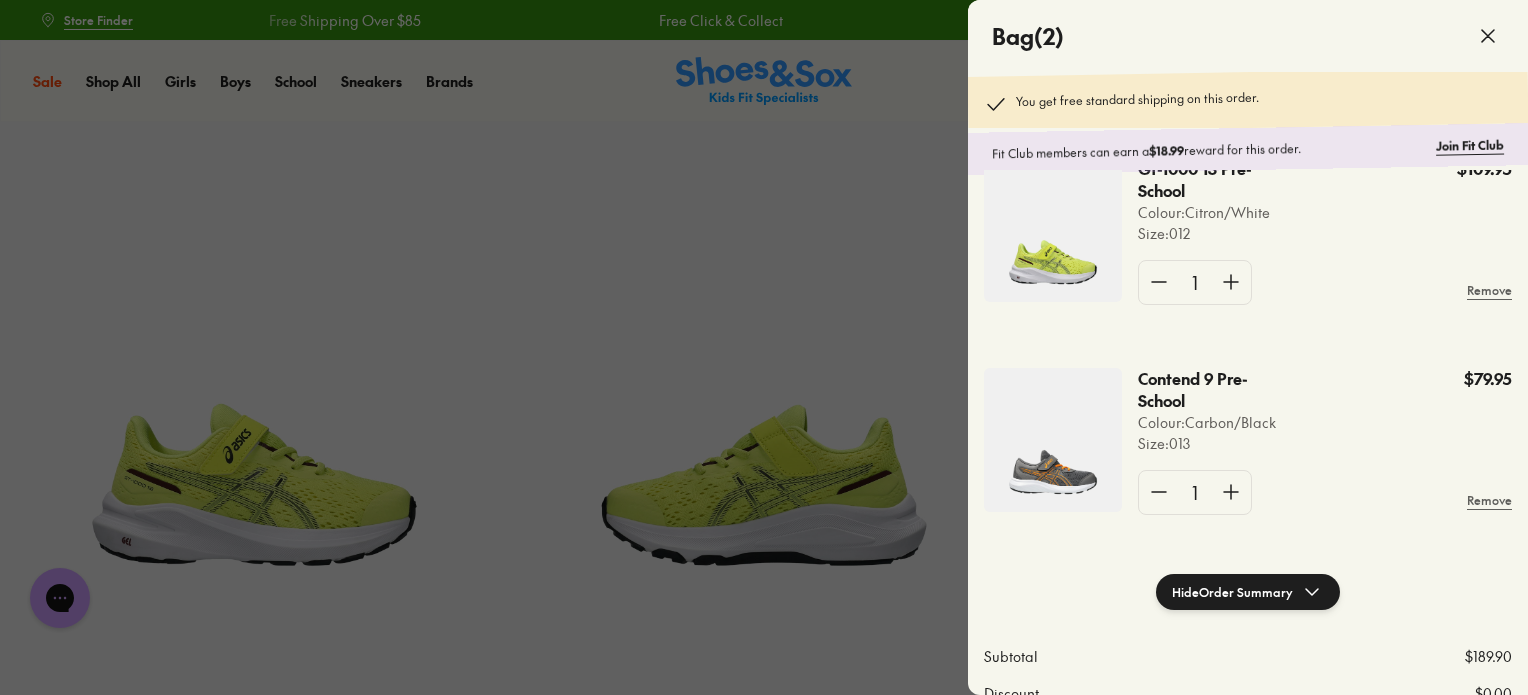 scroll, scrollTop: 59, scrollLeft: 0, axis: vertical 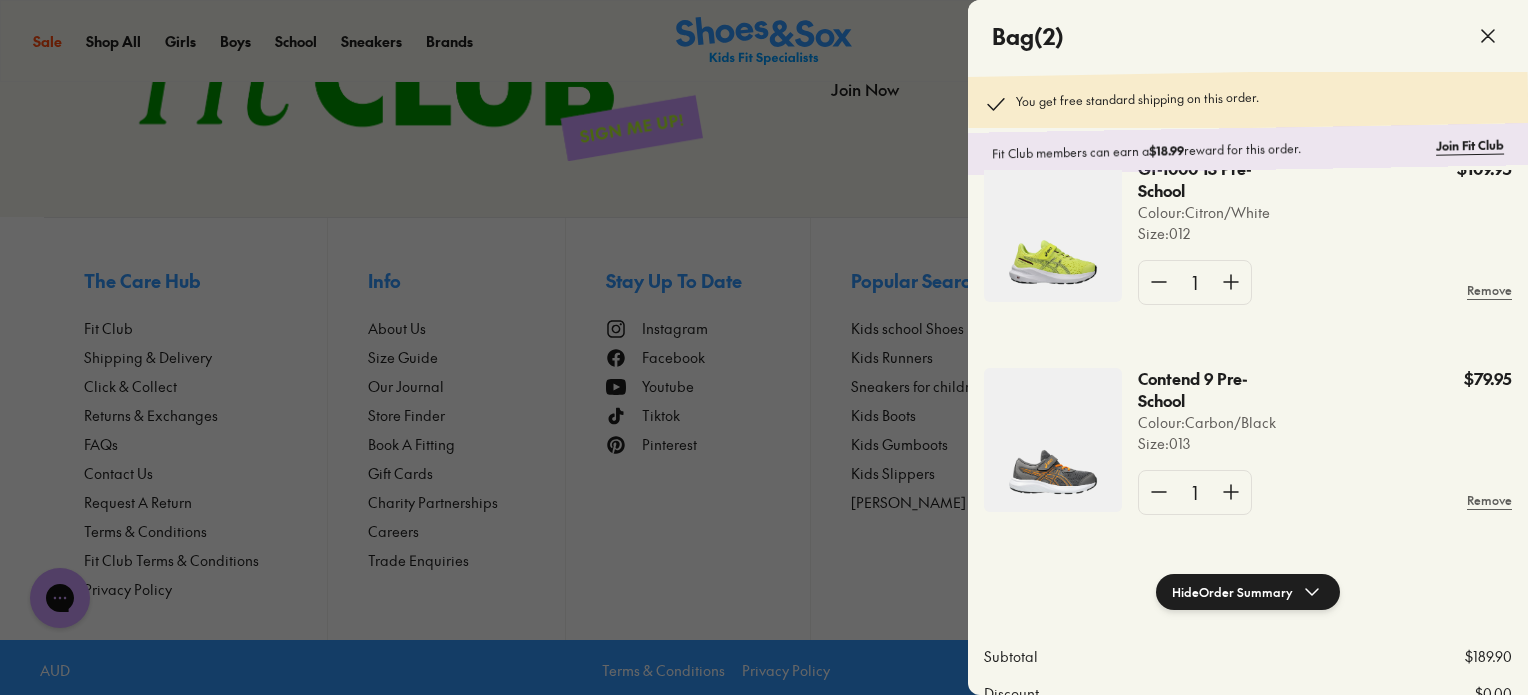 click on "Discount -$0.00" 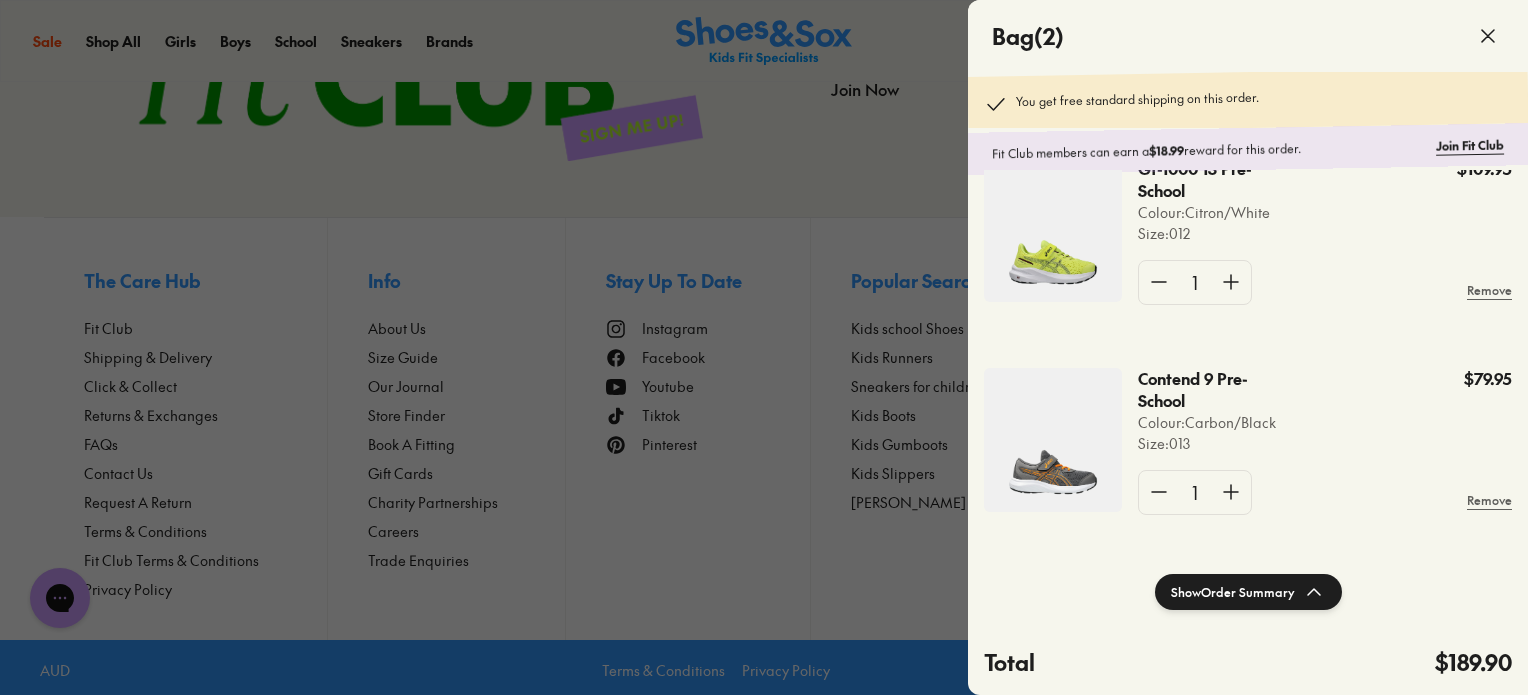 scroll, scrollTop: 0, scrollLeft: 0, axis: both 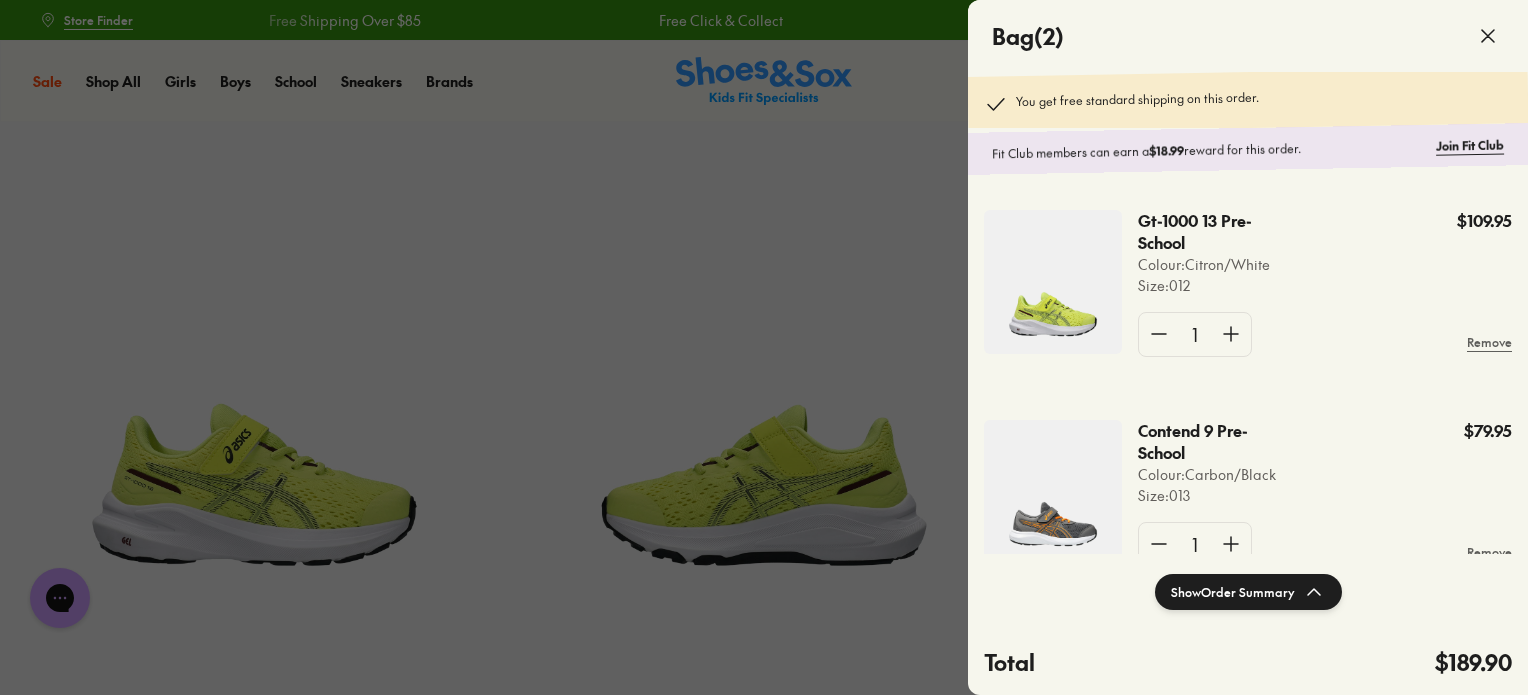 click on "Bag  ( 2 )" 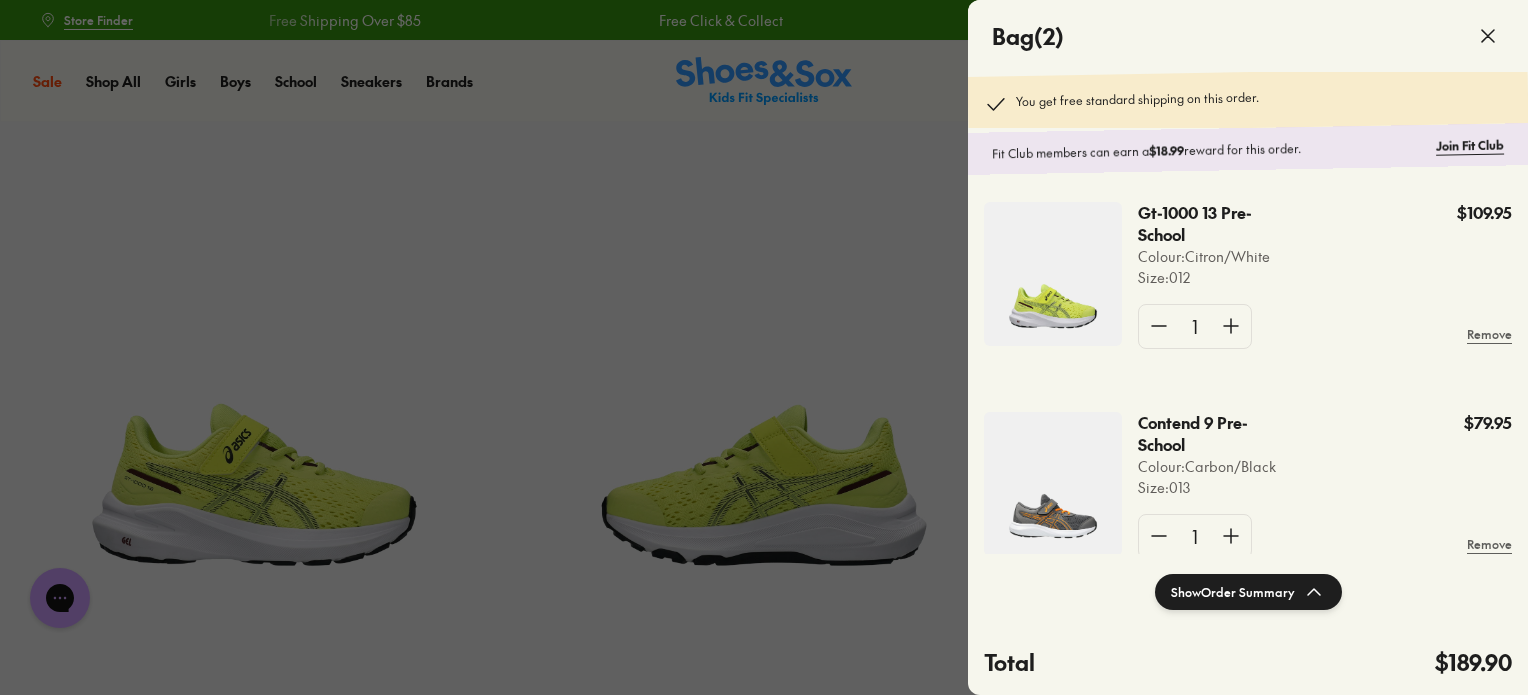 scroll, scrollTop: 0, scrollLeft: 0, axis: both 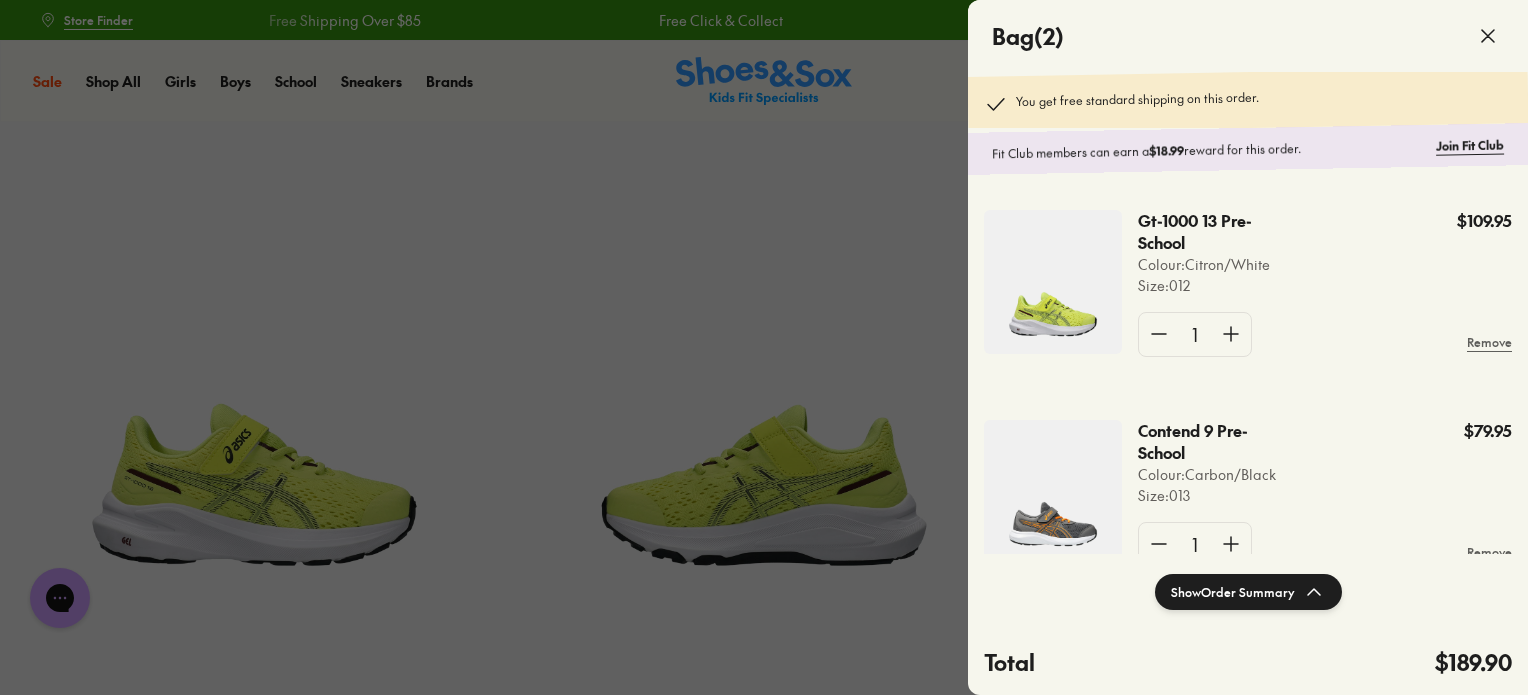 click on "Bag  ( 2 )" 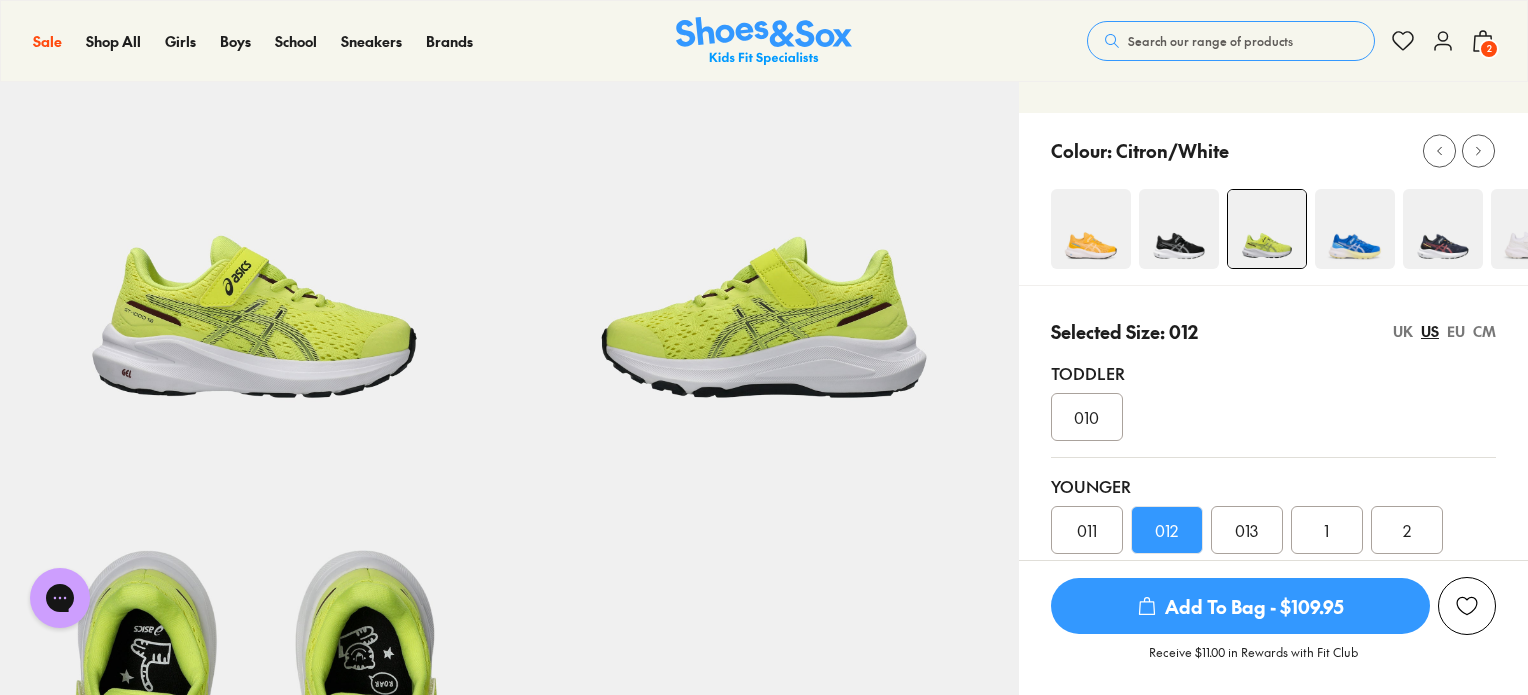 scroll, scrollTop: 0, scrollLeft: 0, axis: both 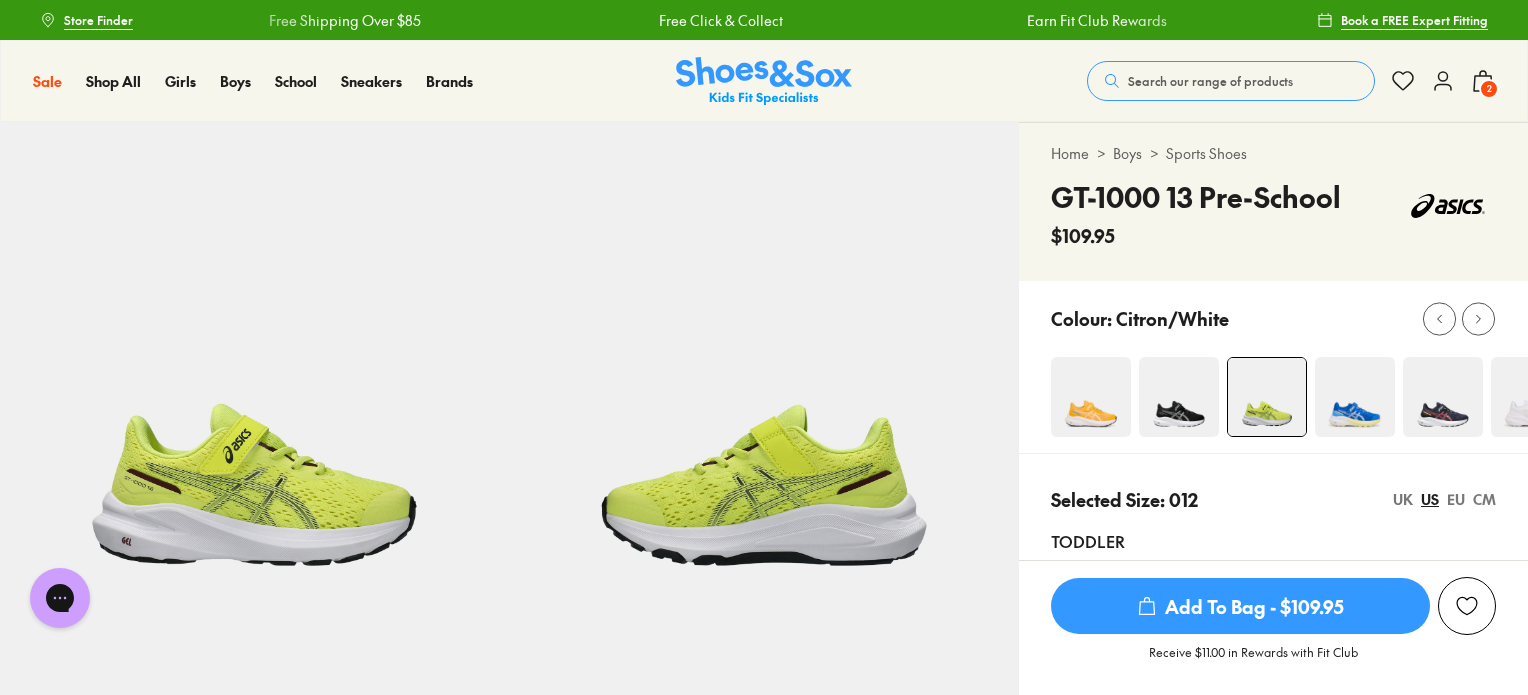 click on "2" at bounding box center (1489, 89) 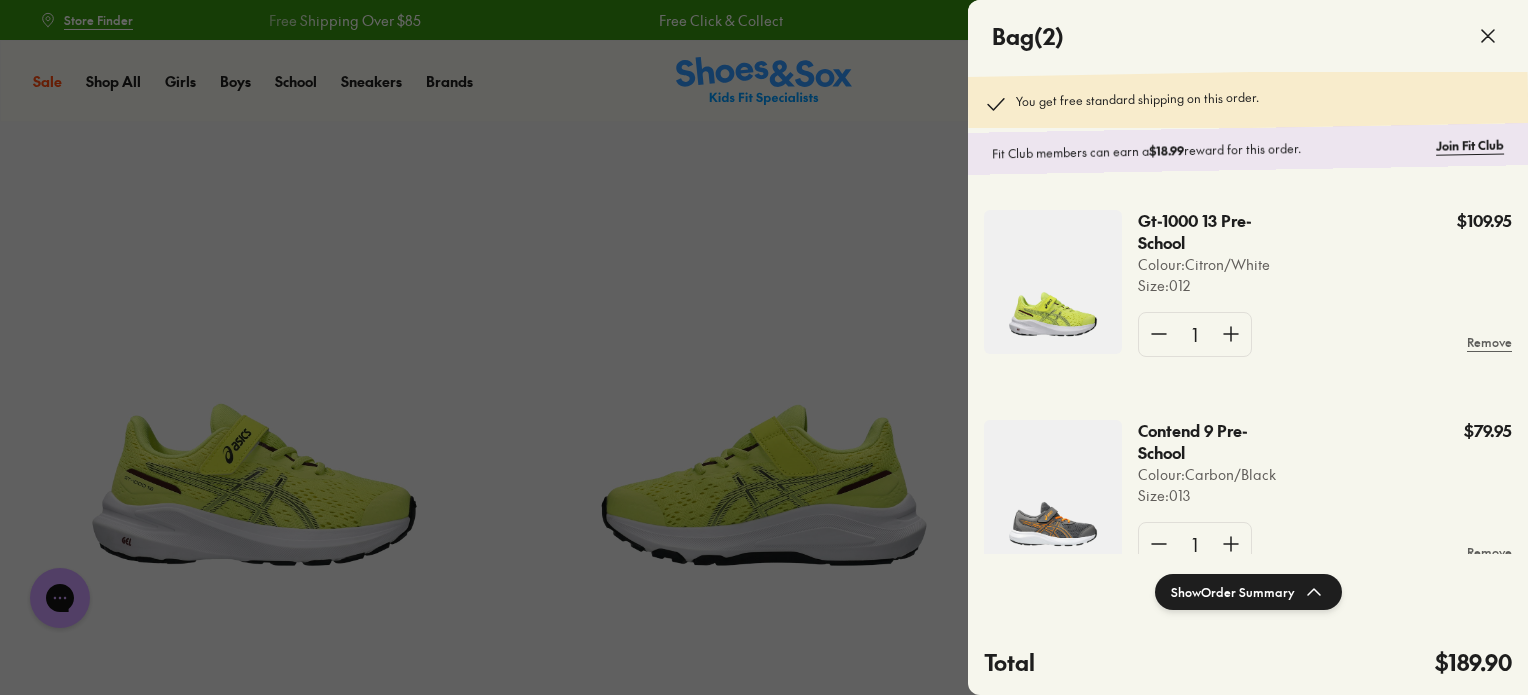 click on "You get free standard shipping on this order." 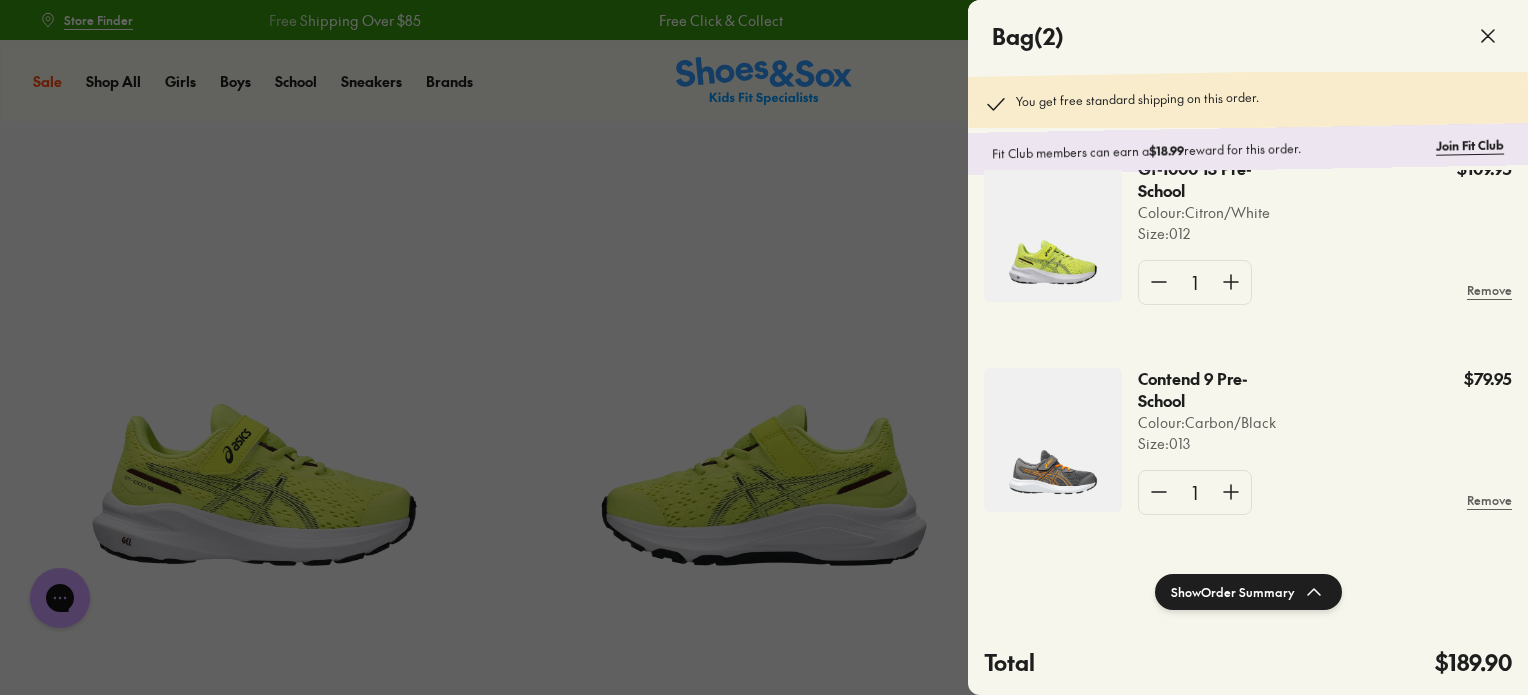 scroll, scrollTop: 59, scrollLeft: 0, axis: vertical 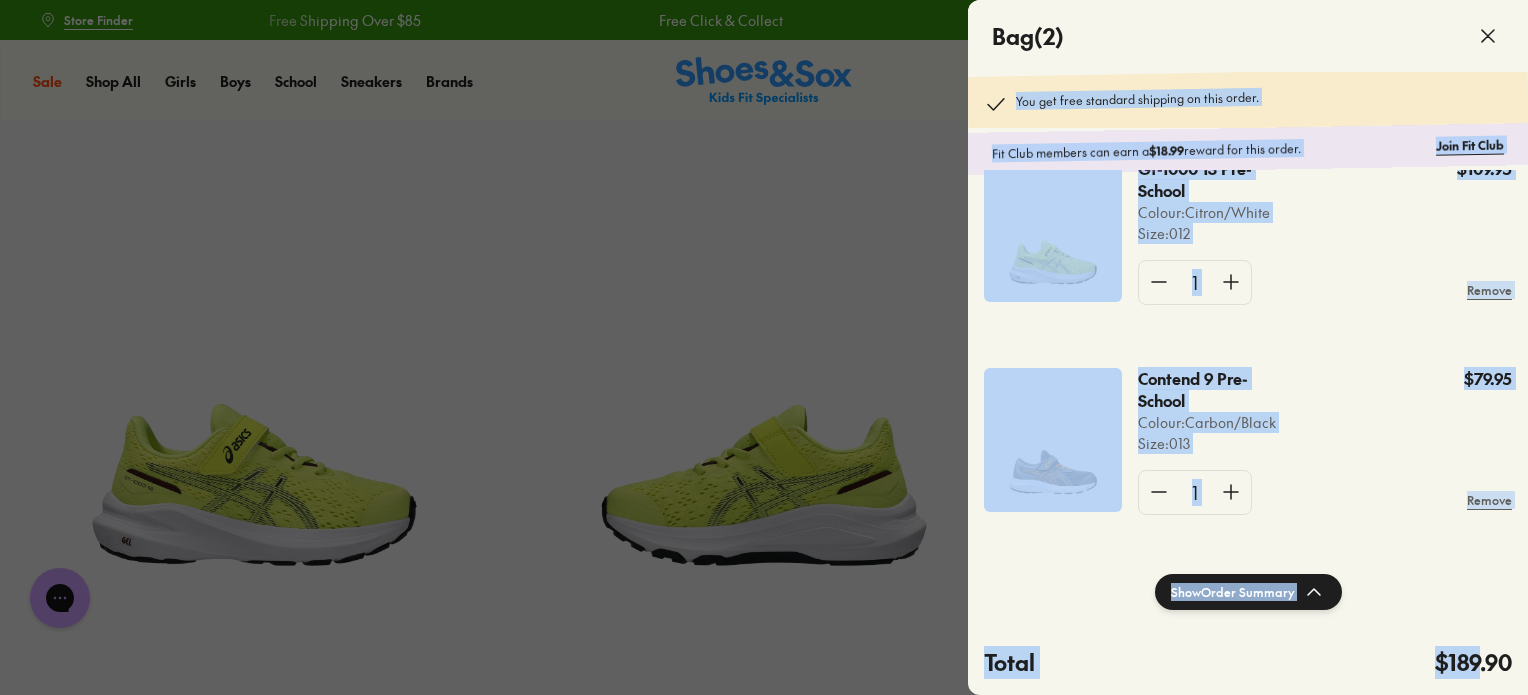 drag, startPoint x: 1478, startPoint y: 653, endPoint x: 1414, endPoint y: 31, distance: 625.28394 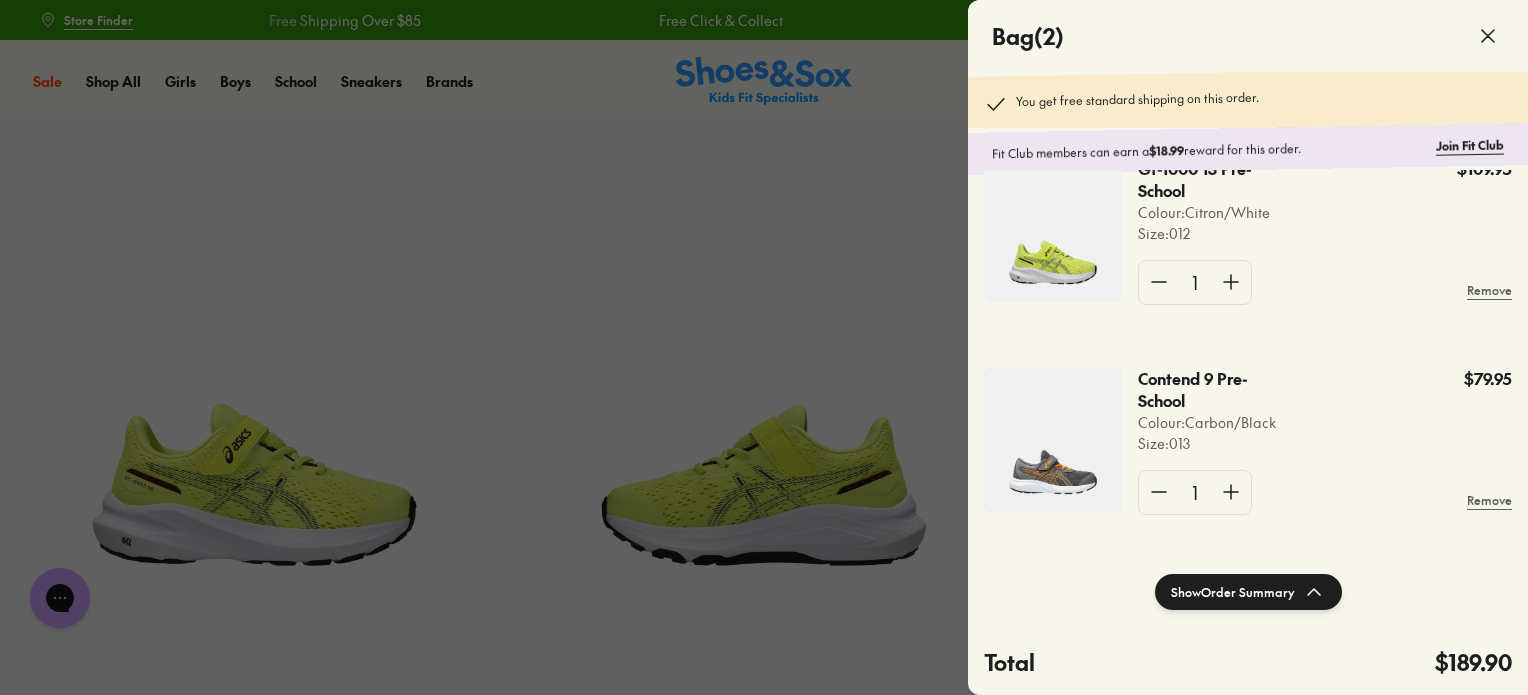 click on "Bag  ( 2 )" 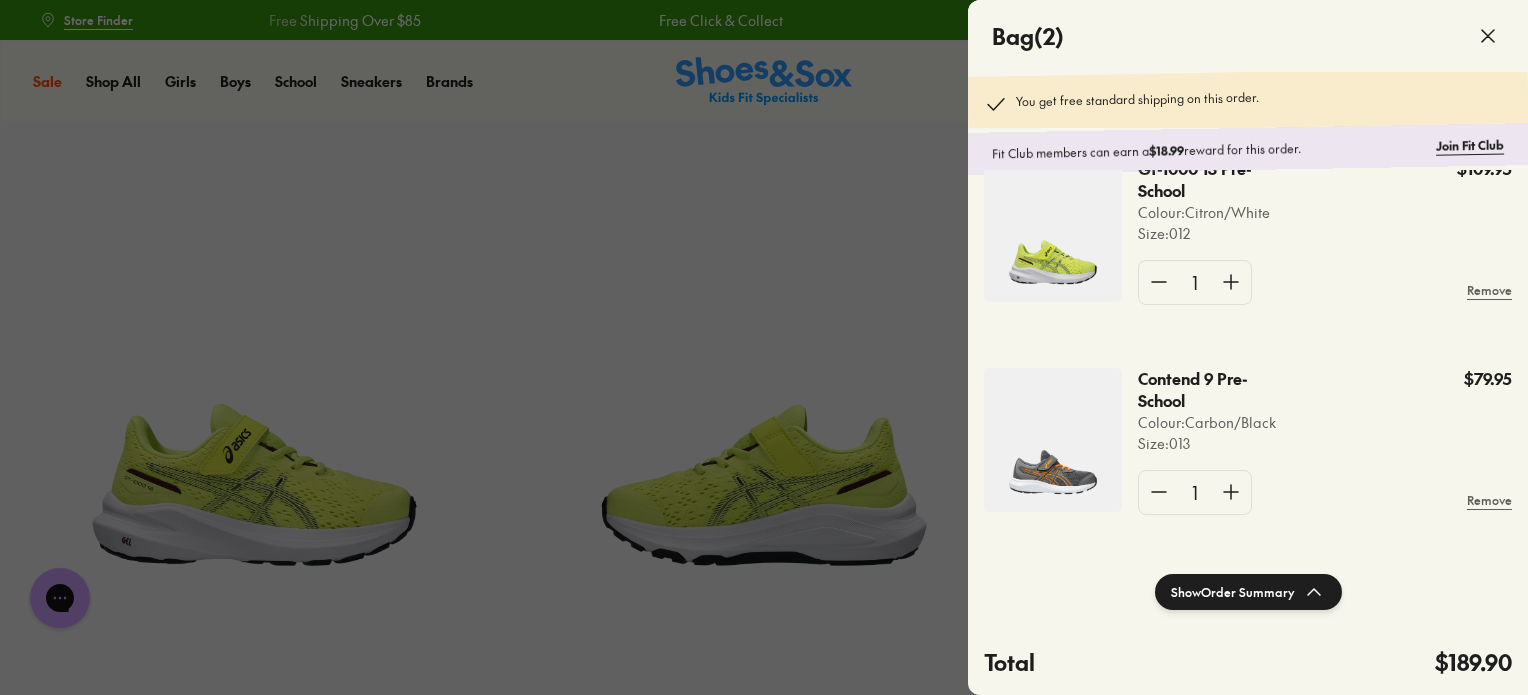 click 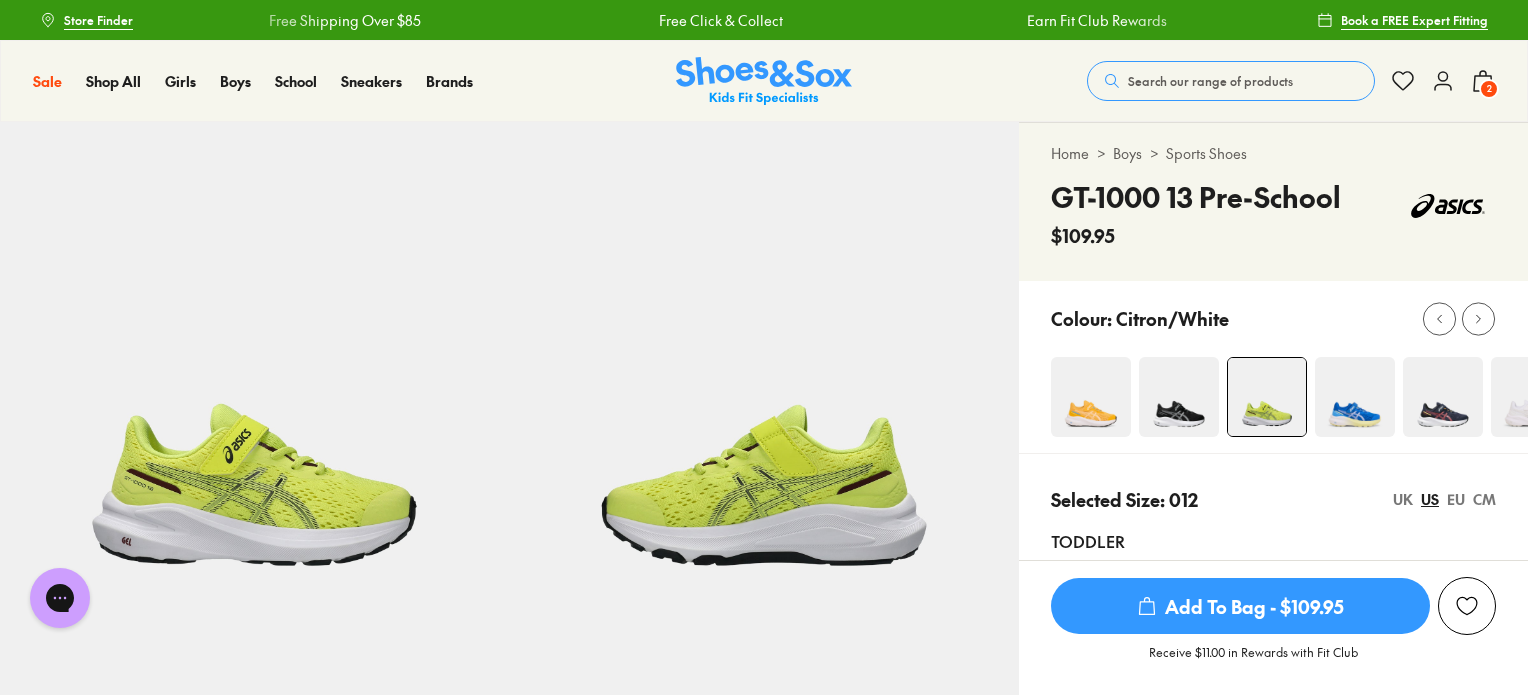 click on "Free Click & Collect" at bounding box center (712, 20) 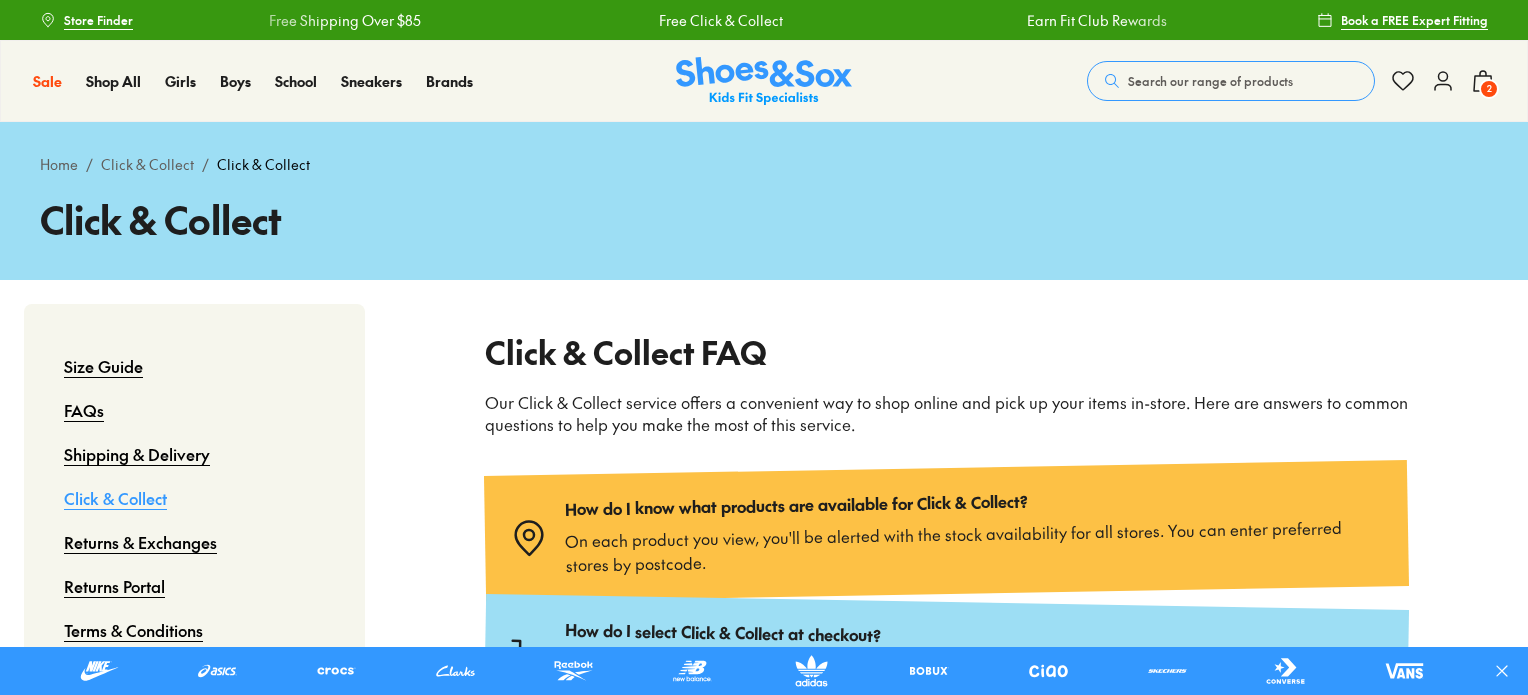 scroll, scrollTop: 0, scrollLeft: 0, axis: both 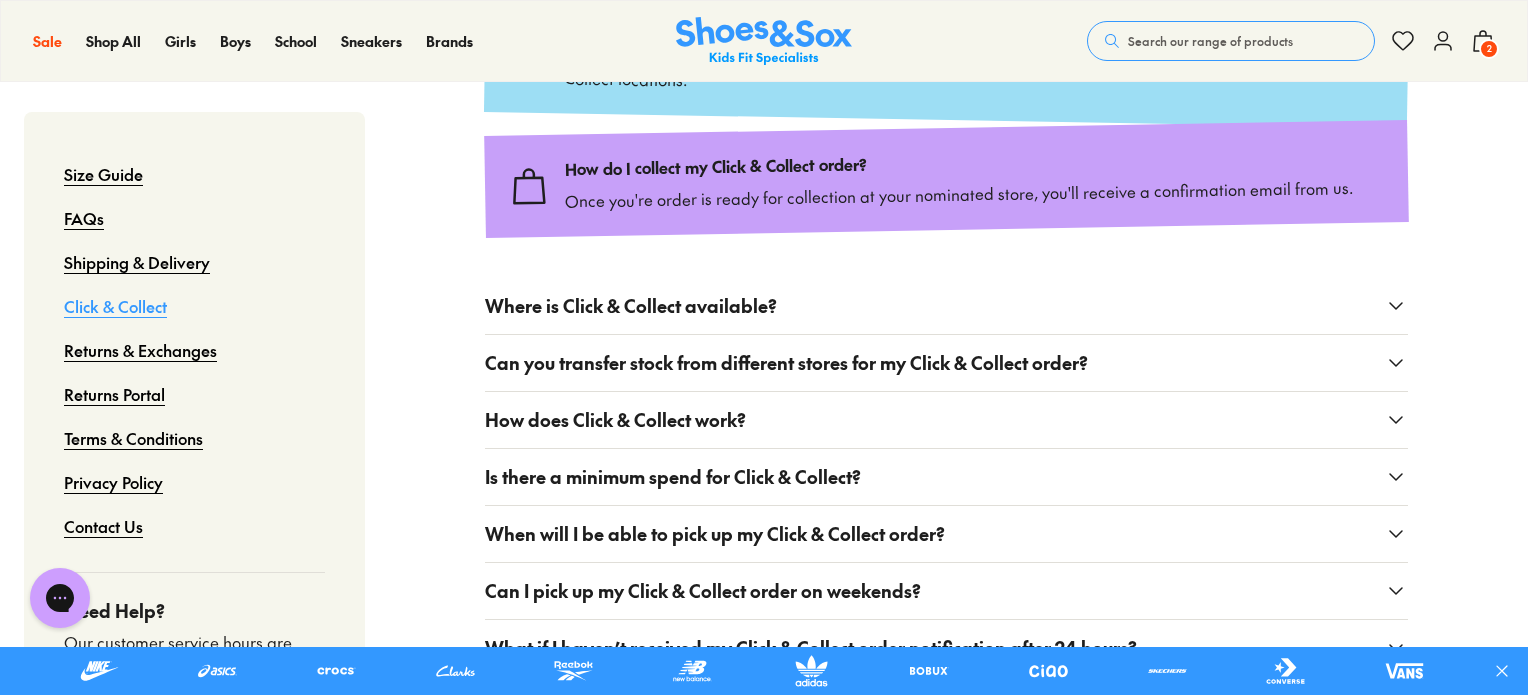 drag, startPoint x: 1528, startPoint y: 291, endPoint x: 1527, endPoint y: 339, distance: 48.010414 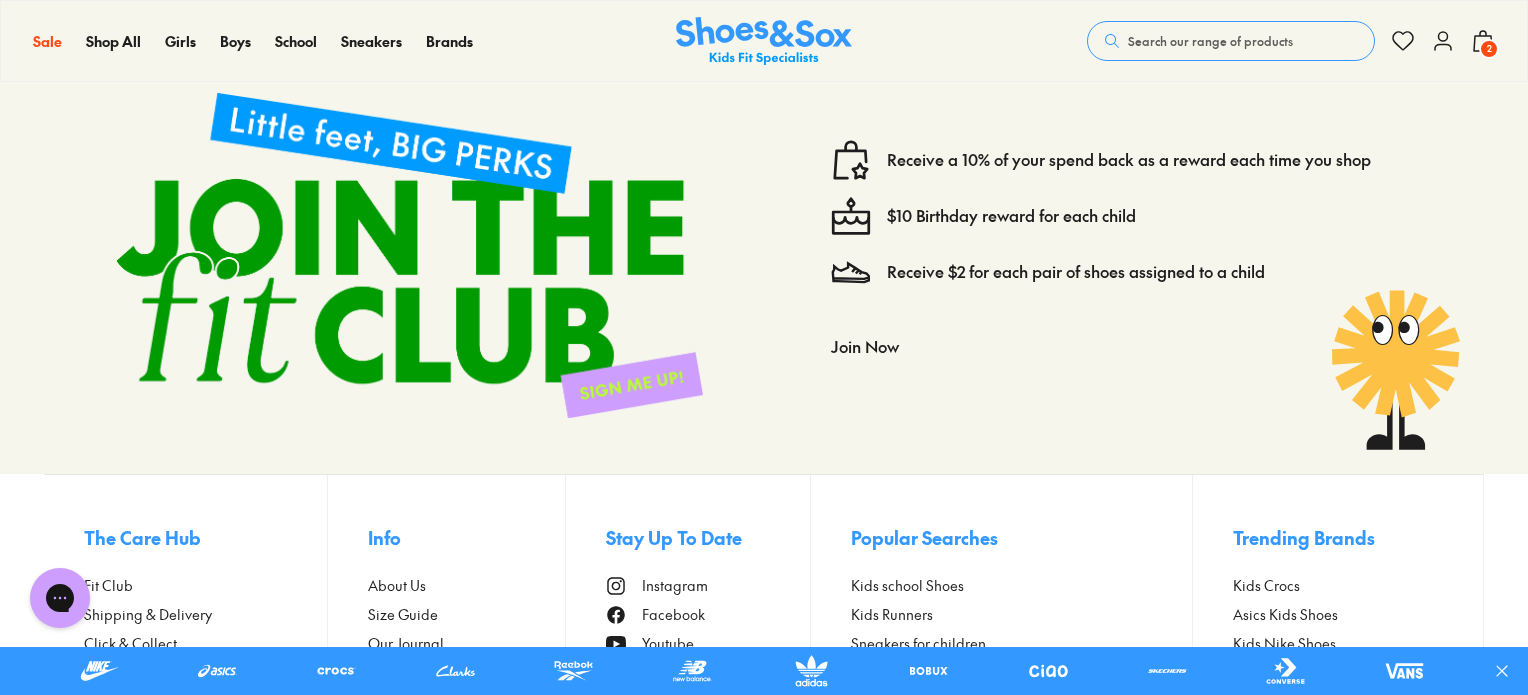 scroll, scrollTop: 1979, scrollLeft: 0, axis: vertical 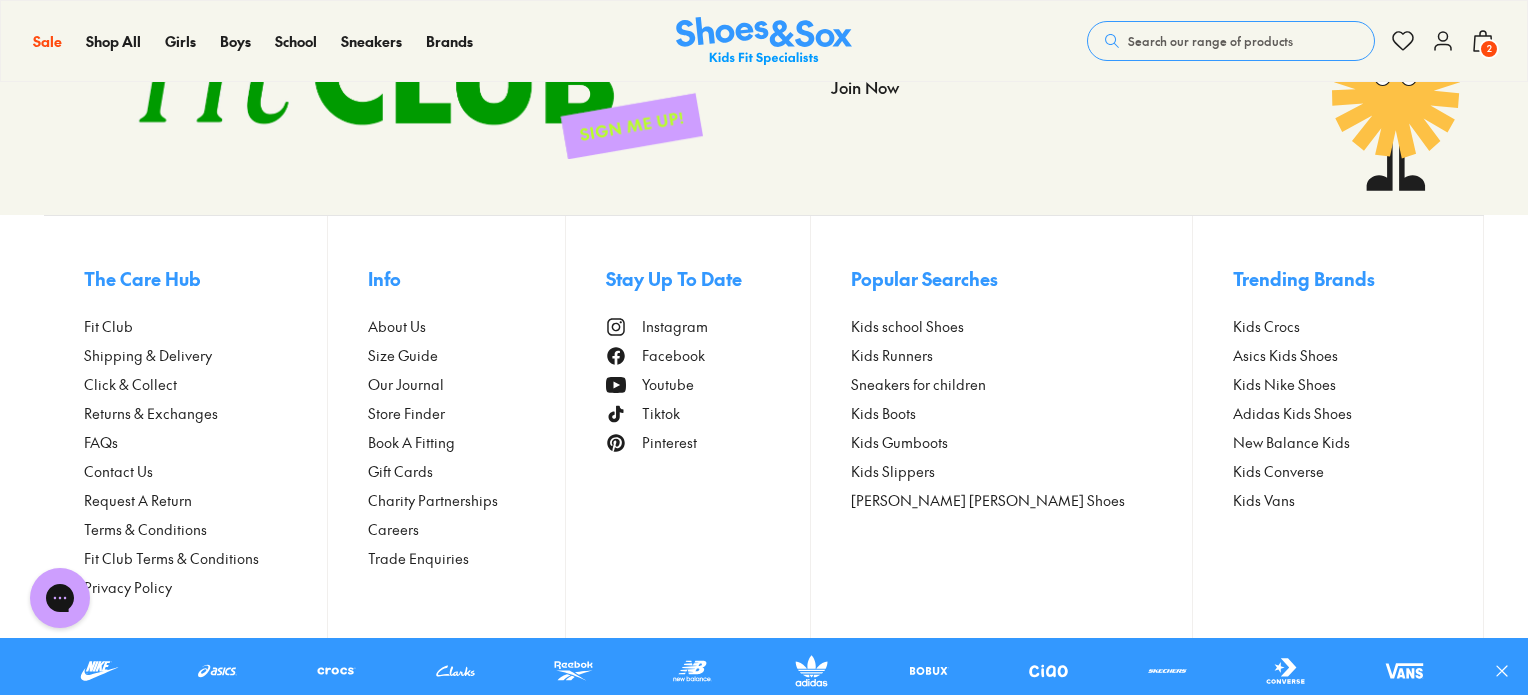 click 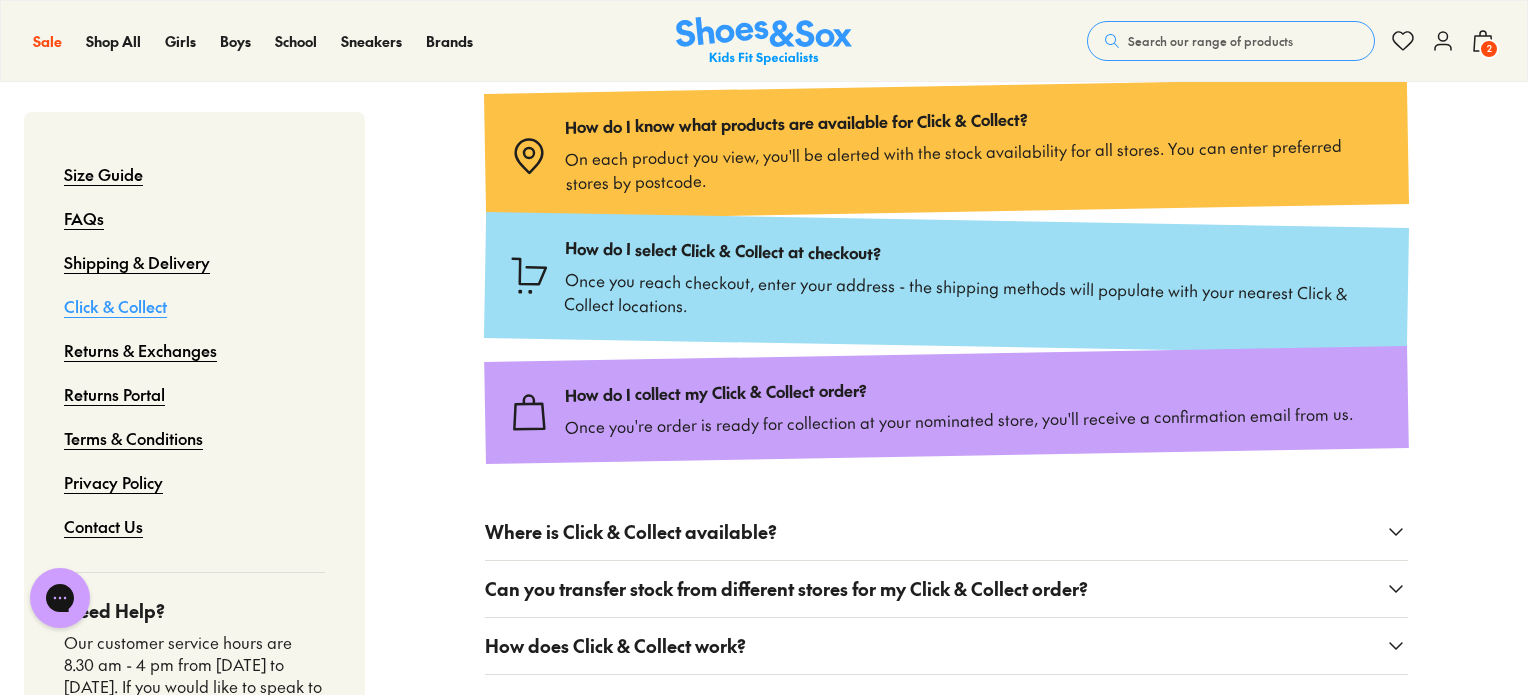 scroll, scrollTop: 378, scrollLeft: 0, axis: vertical 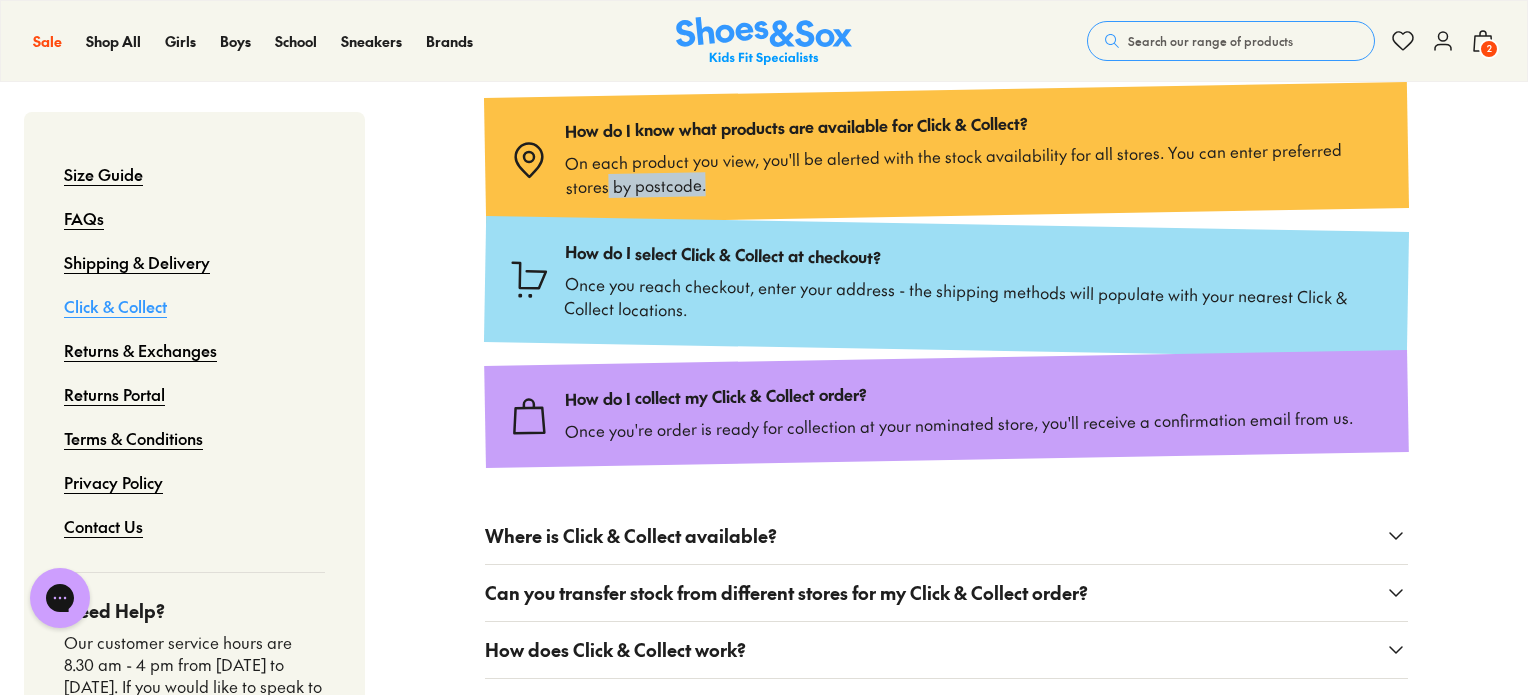 drag, startPoint x: 1525, startPoint y: 190, endPoint x: 1535, endPoint y: 147, distance: 44.14748 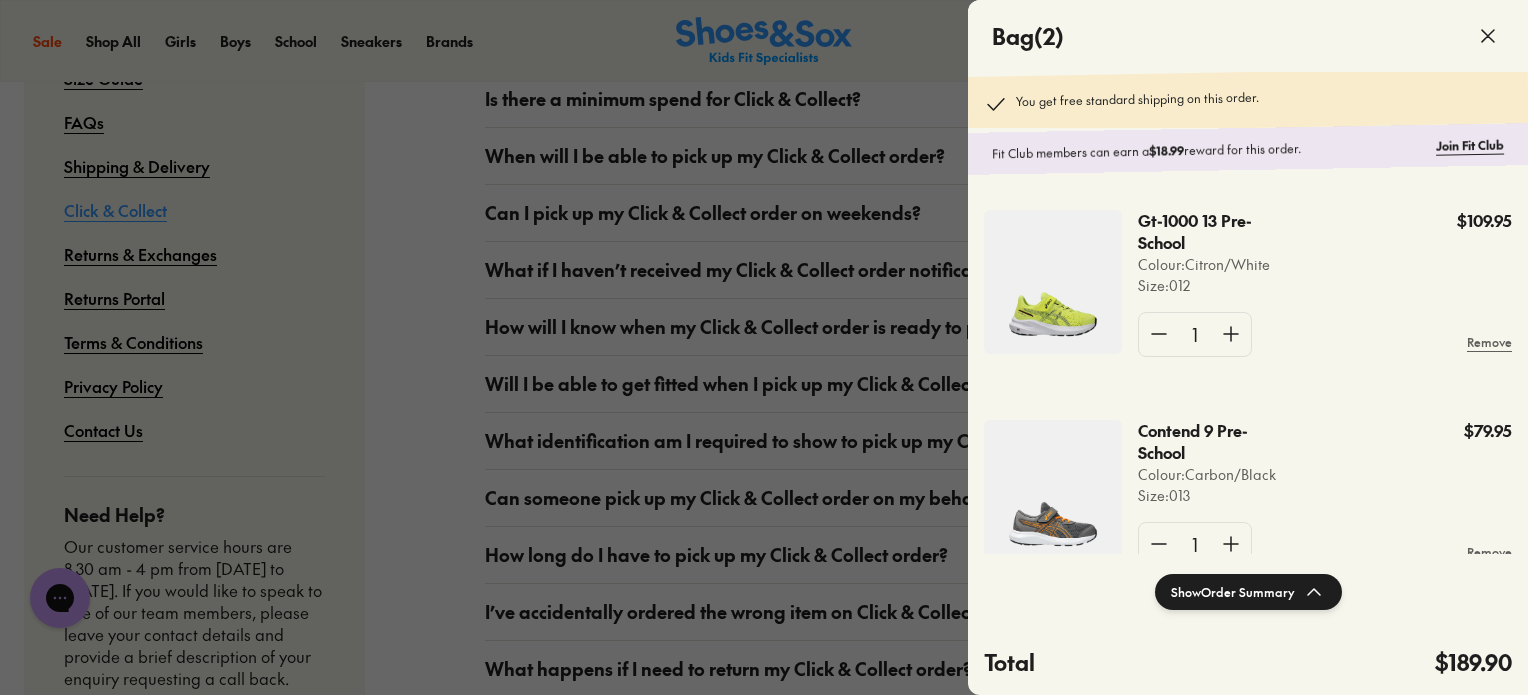 scroll, scrollTop: 1595, scrollLeft: 0, axis: vertical 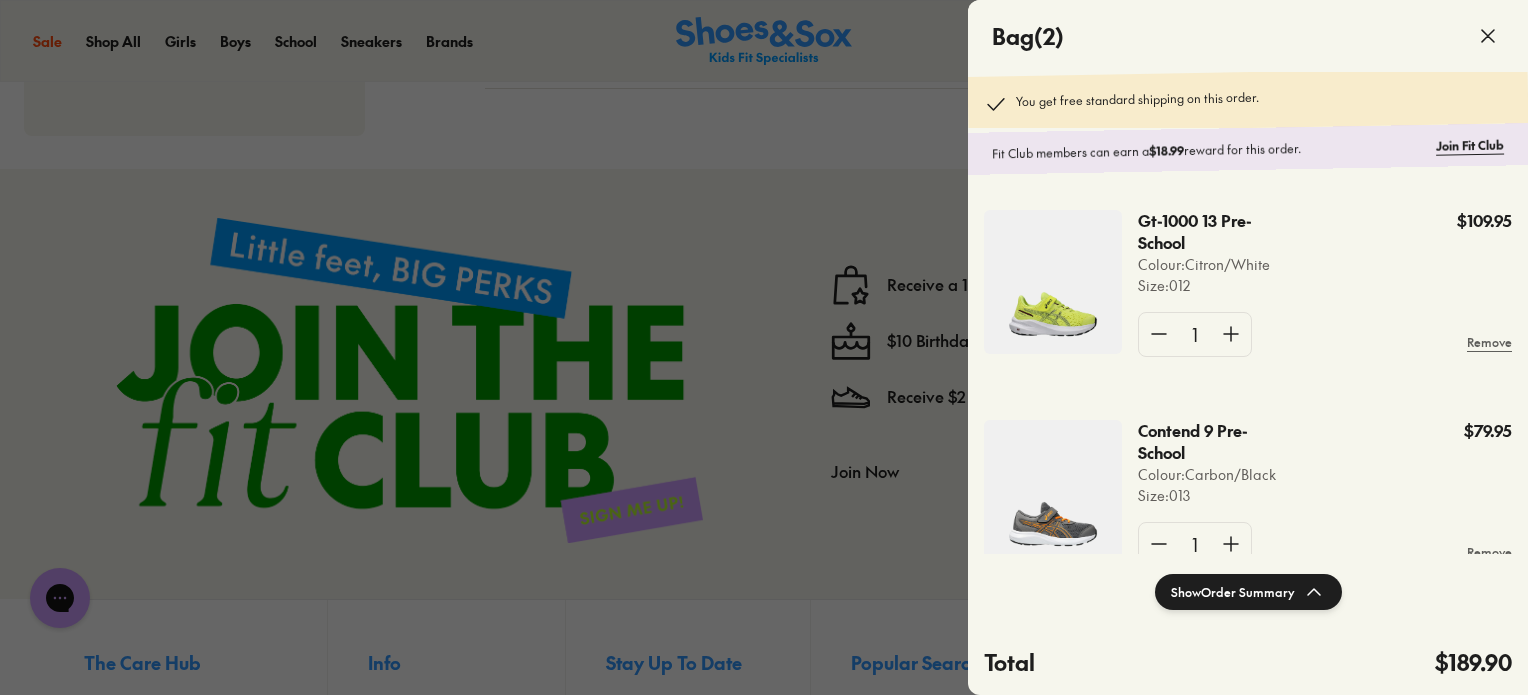 click 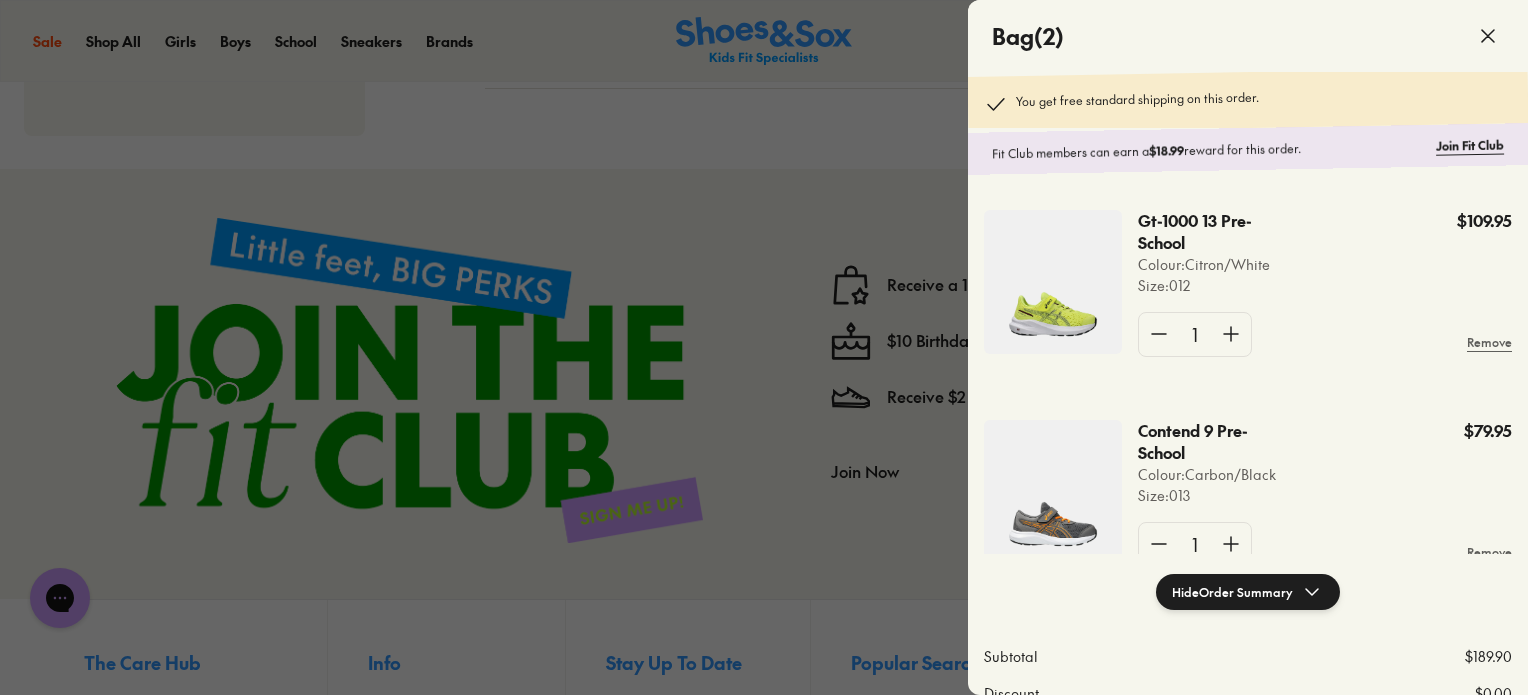 scroll, scrollTop: 986, scrollLeft: 0, axis: vertical 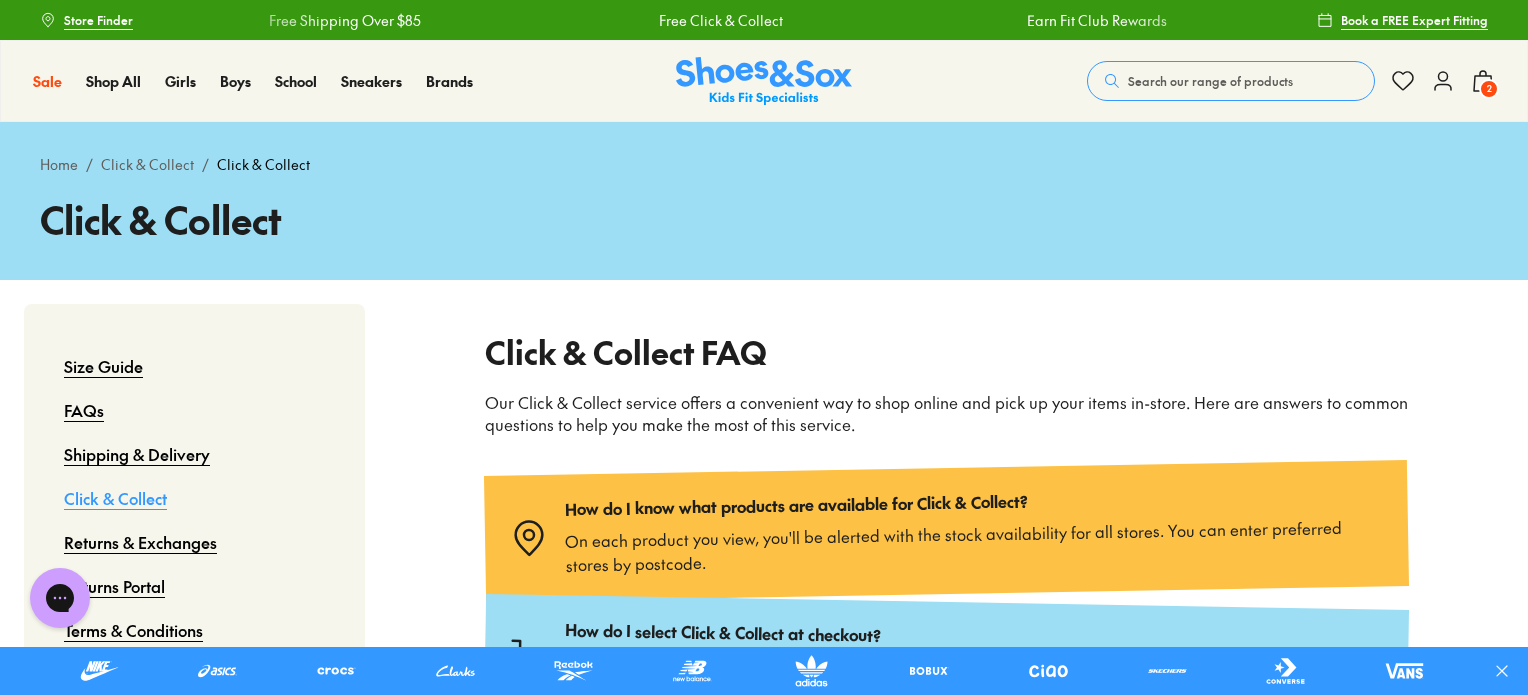 click 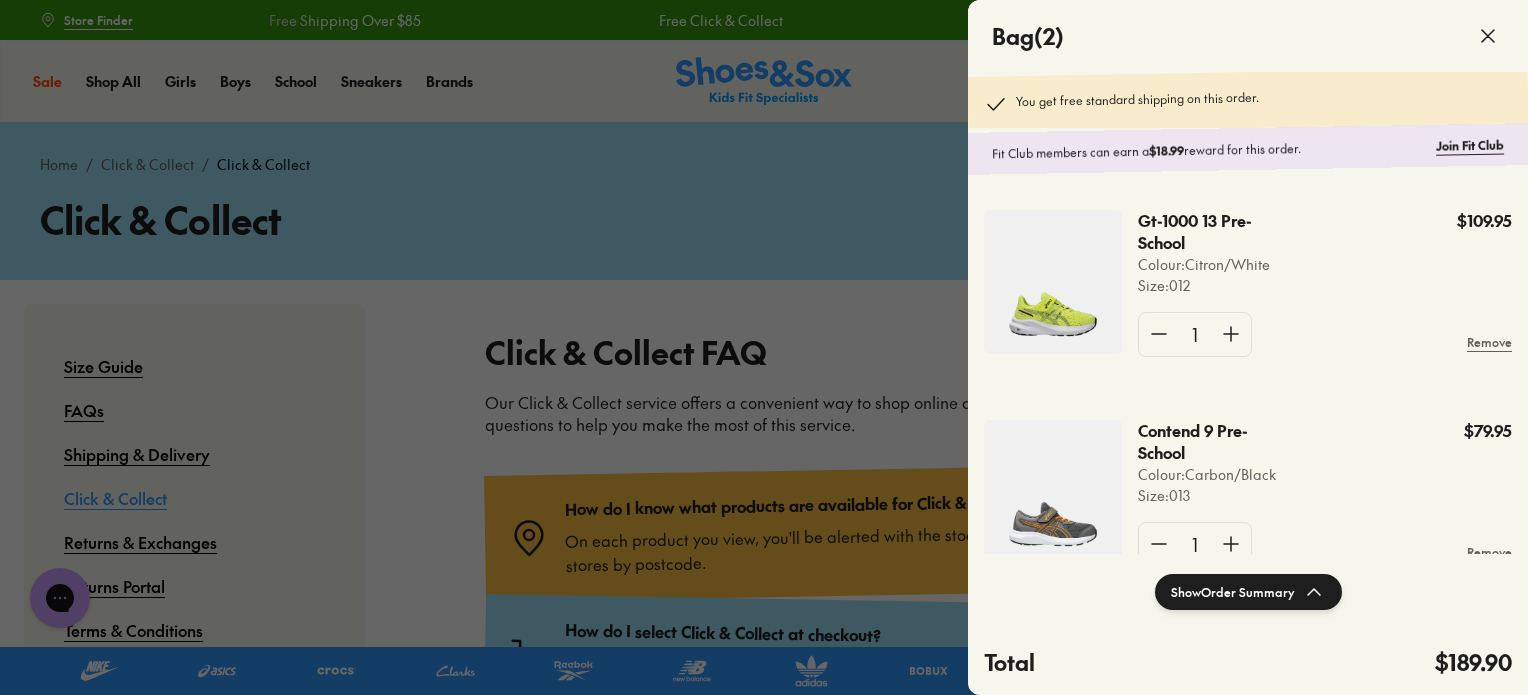 click on "Contend 9 Pre-School Colour:  Carbon/Black Size :  013 $79.95 1 Remove" 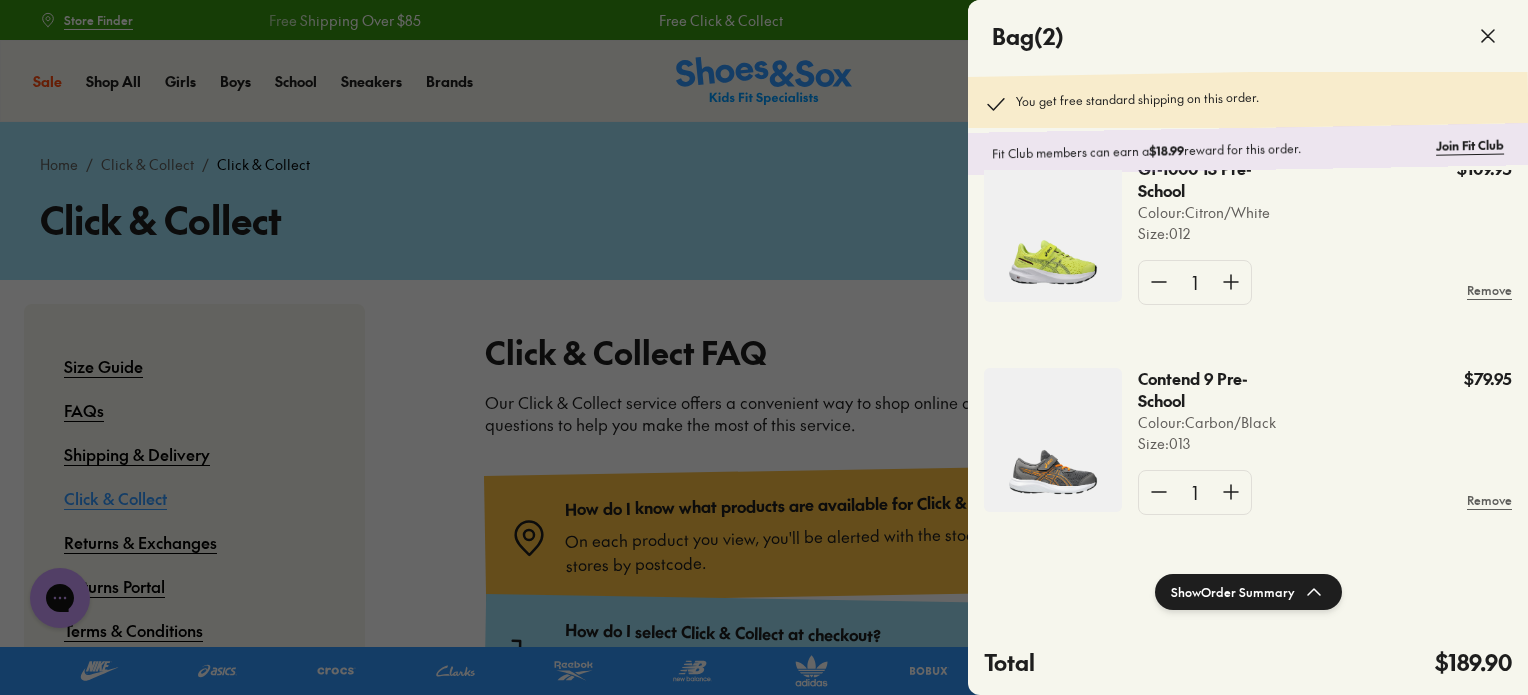 scroll, scrollTop: 0, scrollLeft: 0, axis: both 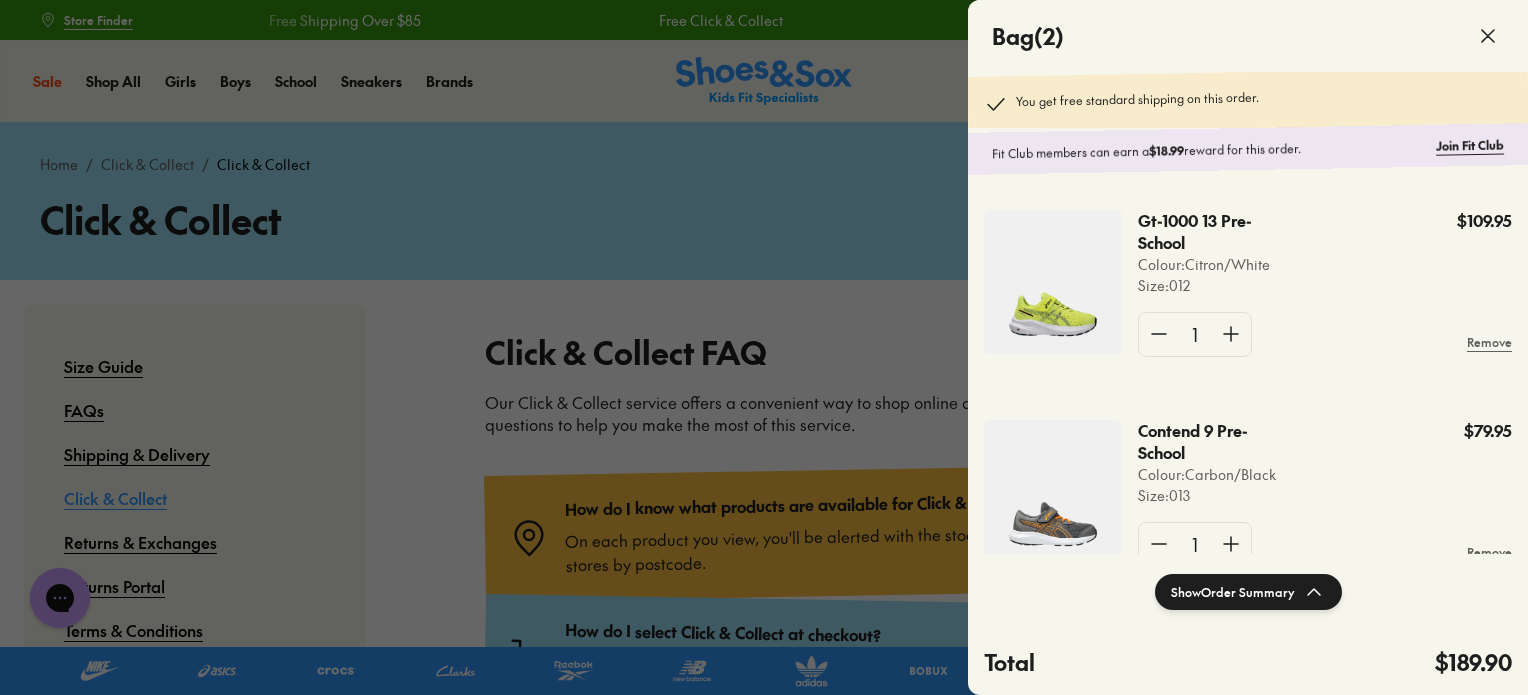 click 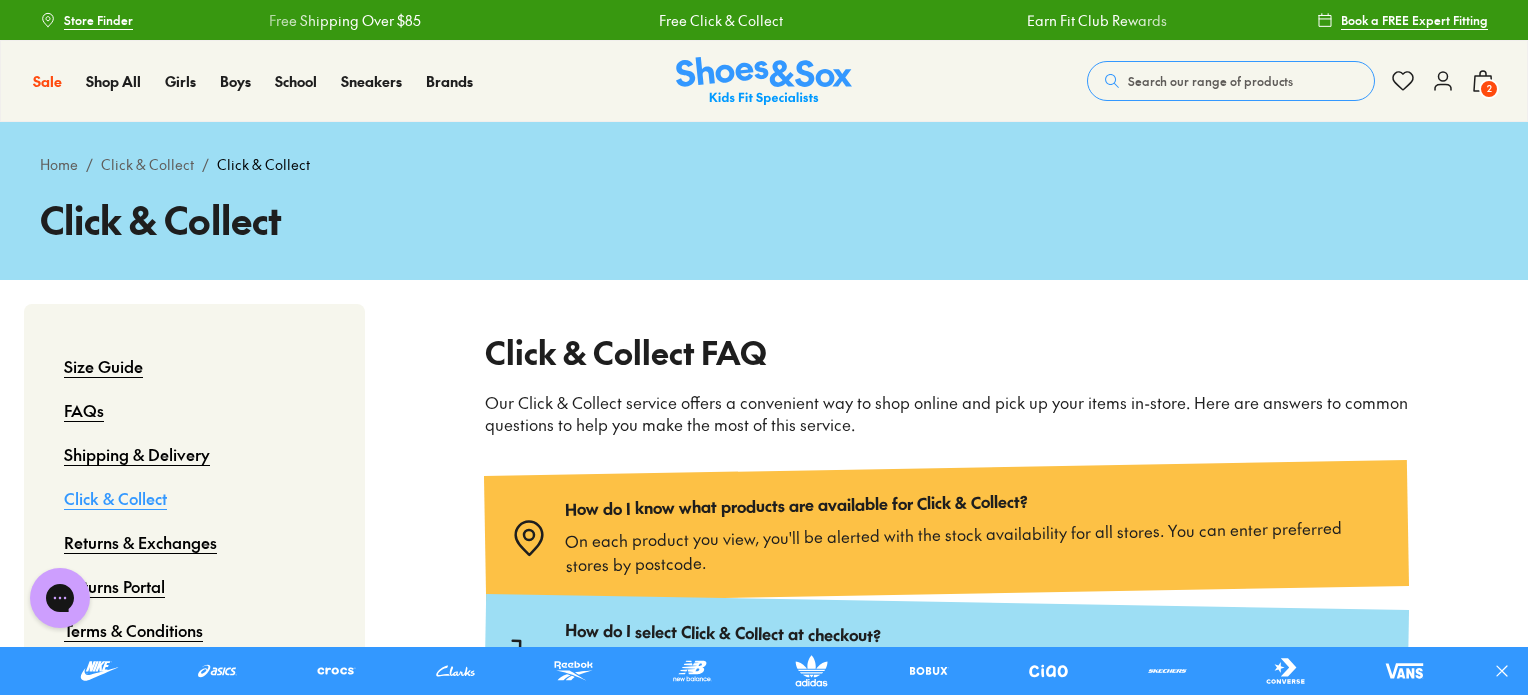 click 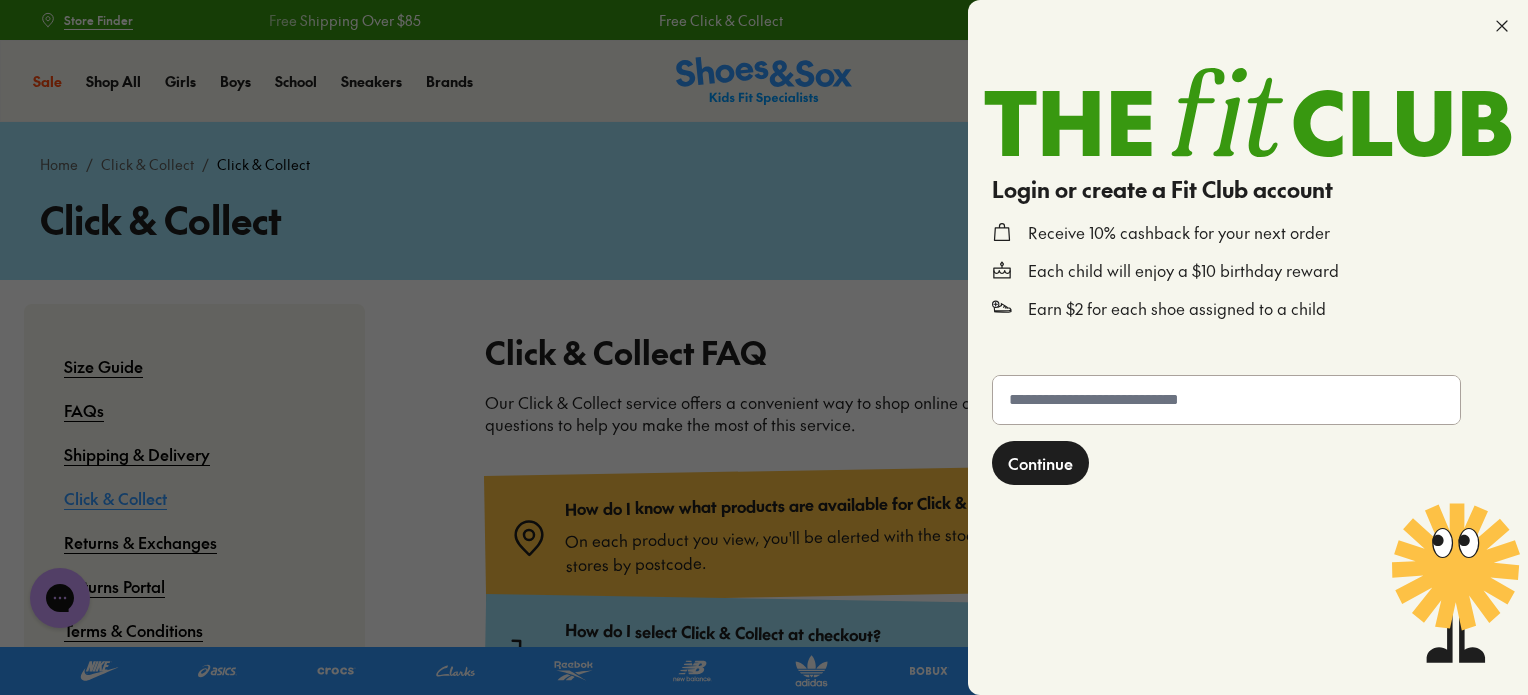 click 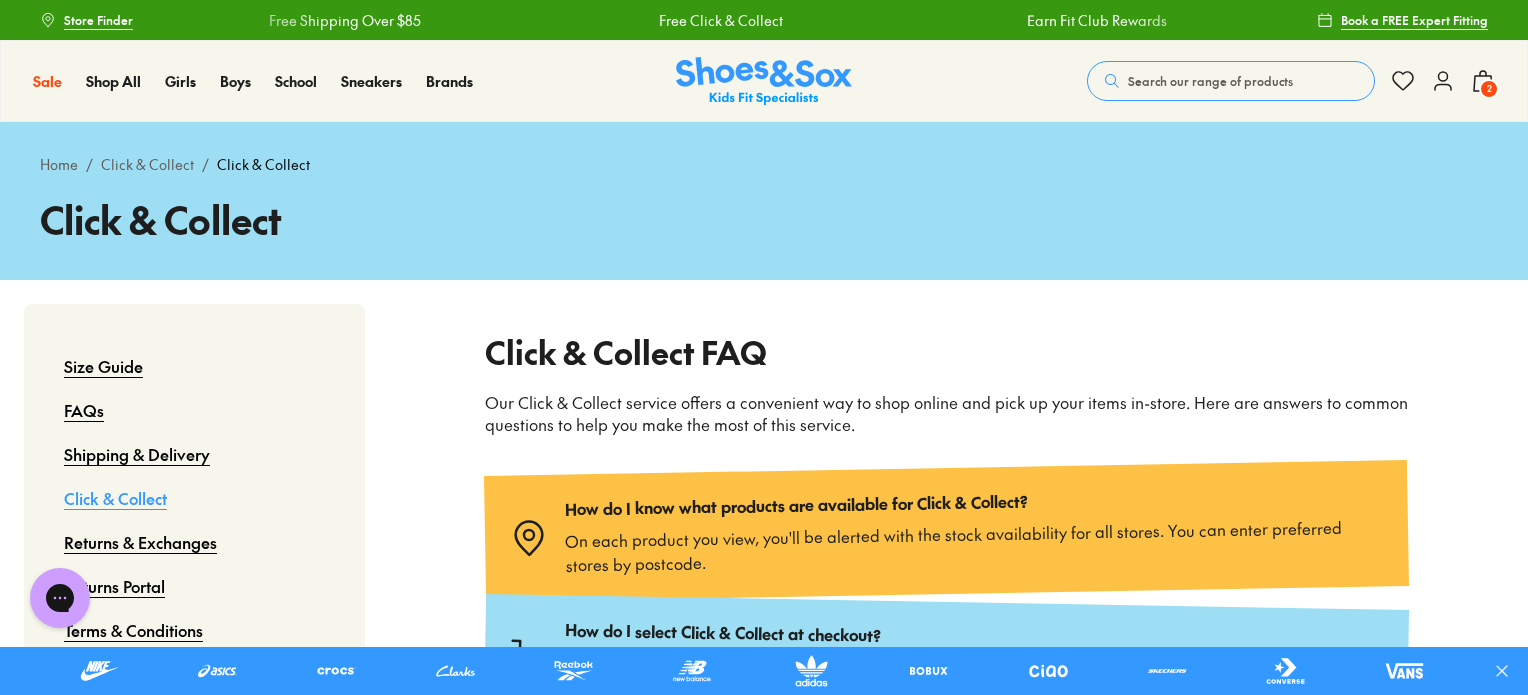 click 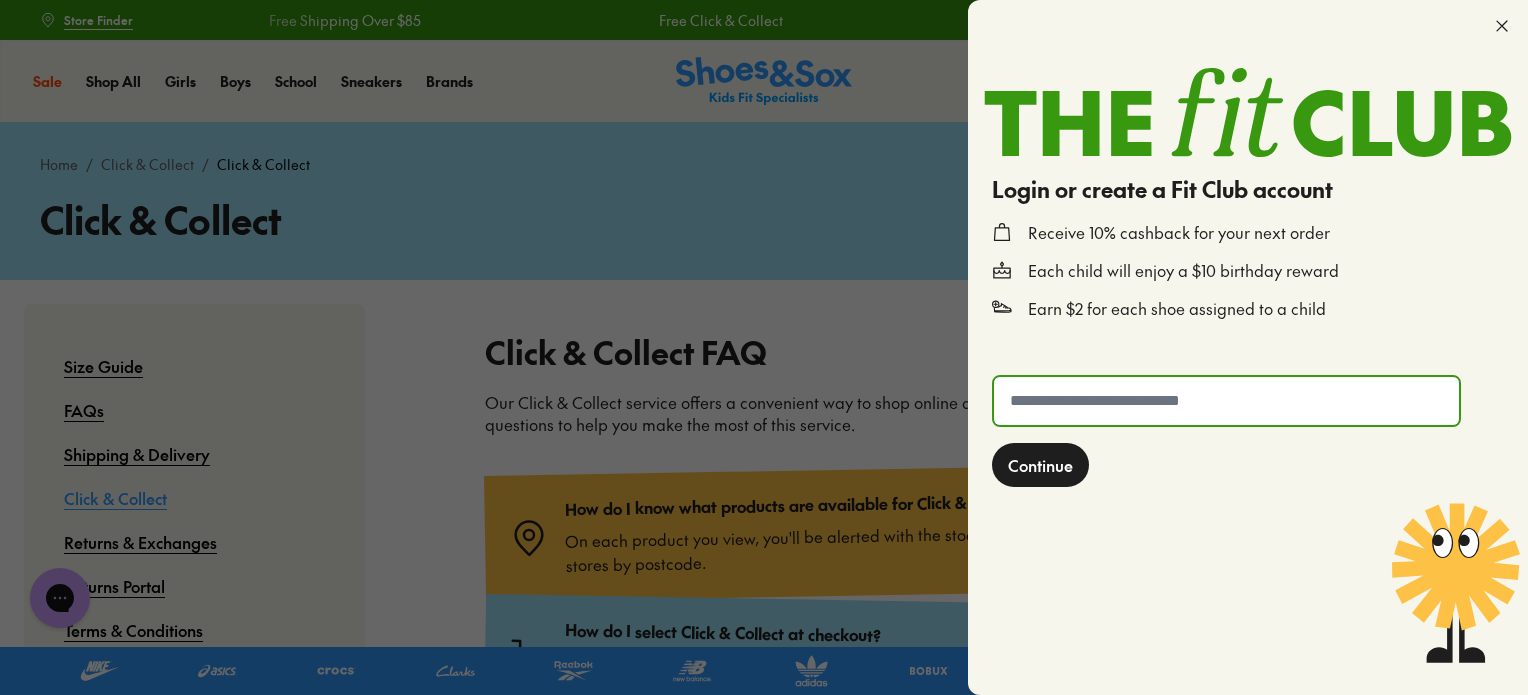 click 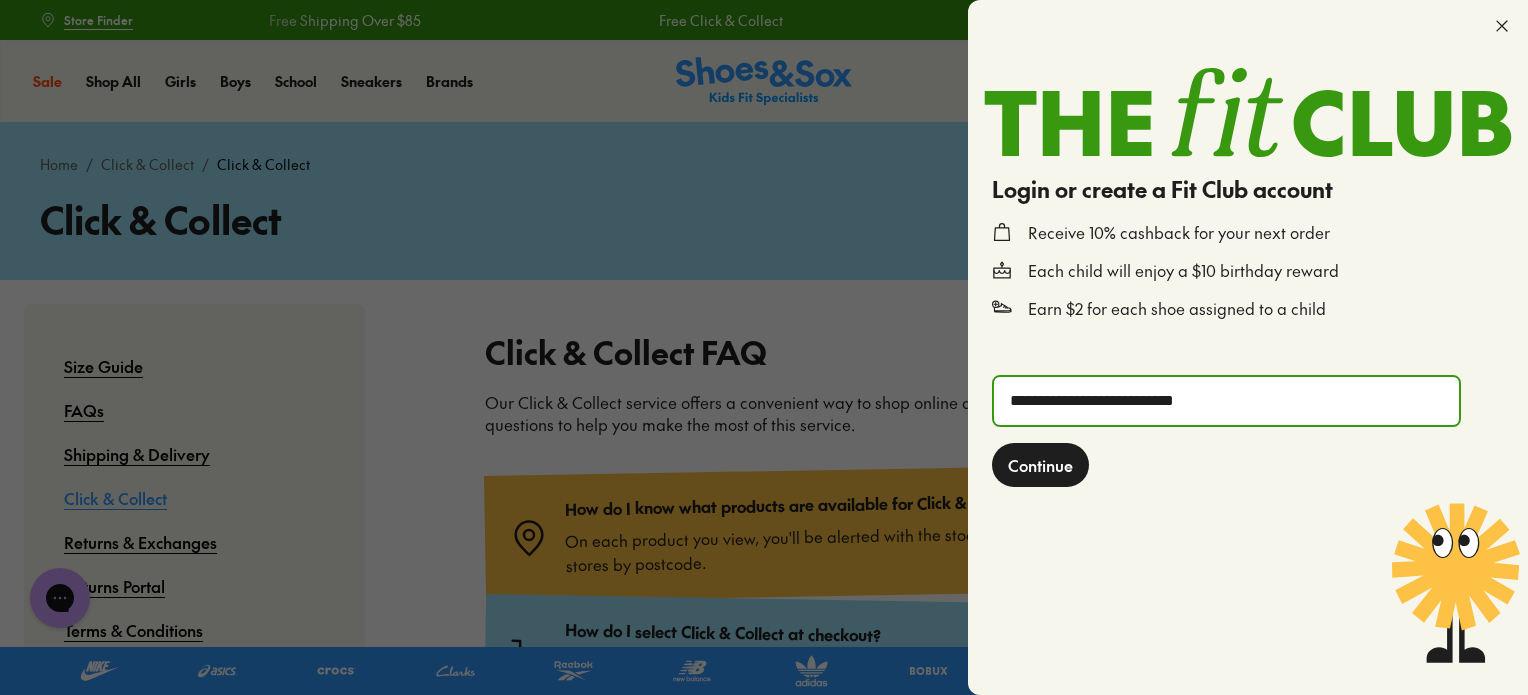 type on "**********" 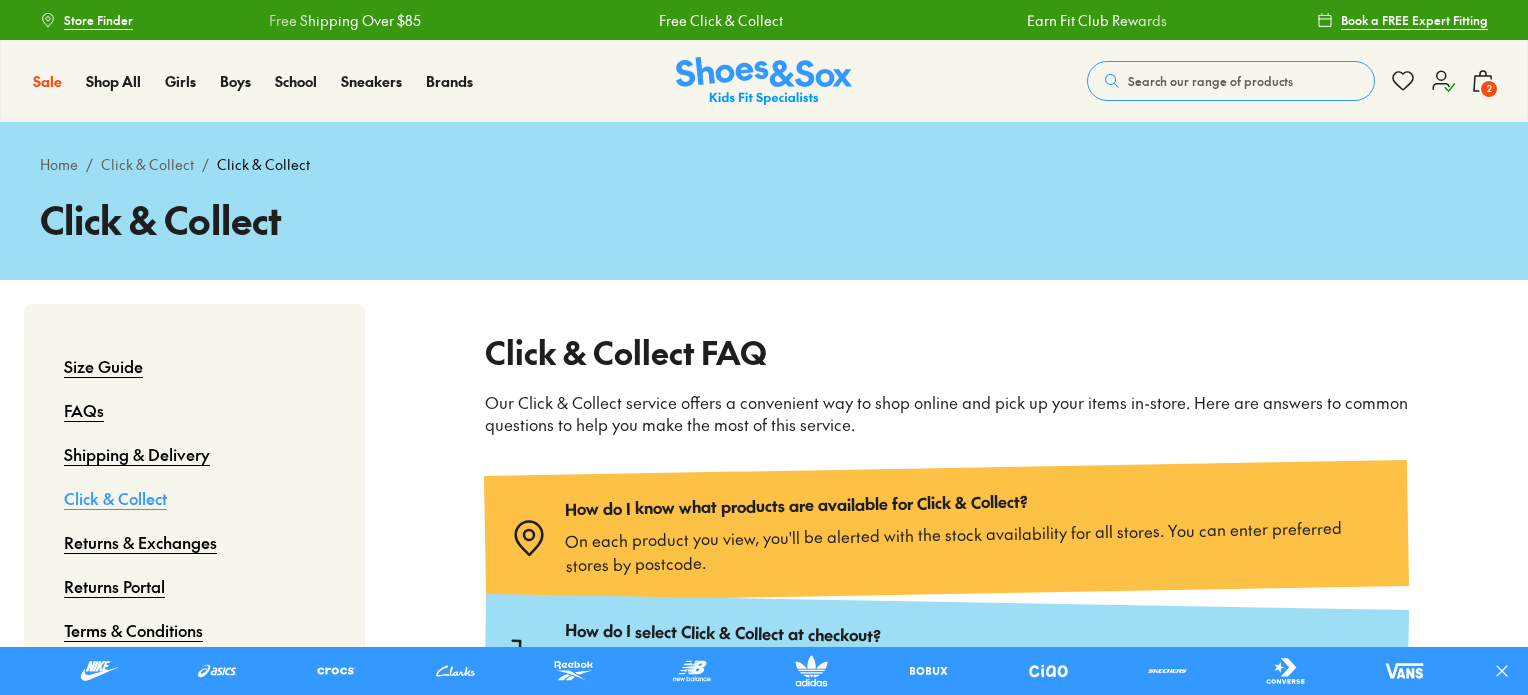 scroll, scrollTop: 0, scrollLeft: 0, axis: both 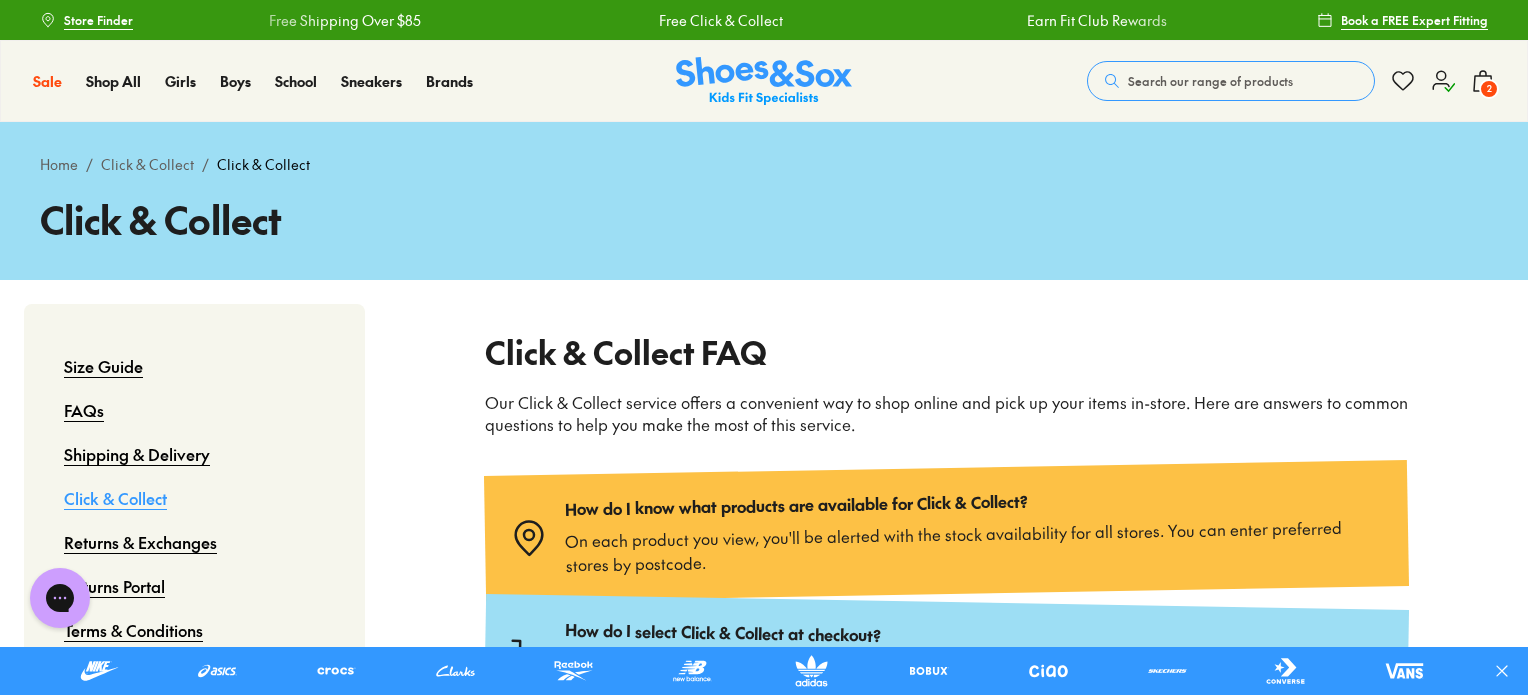 click 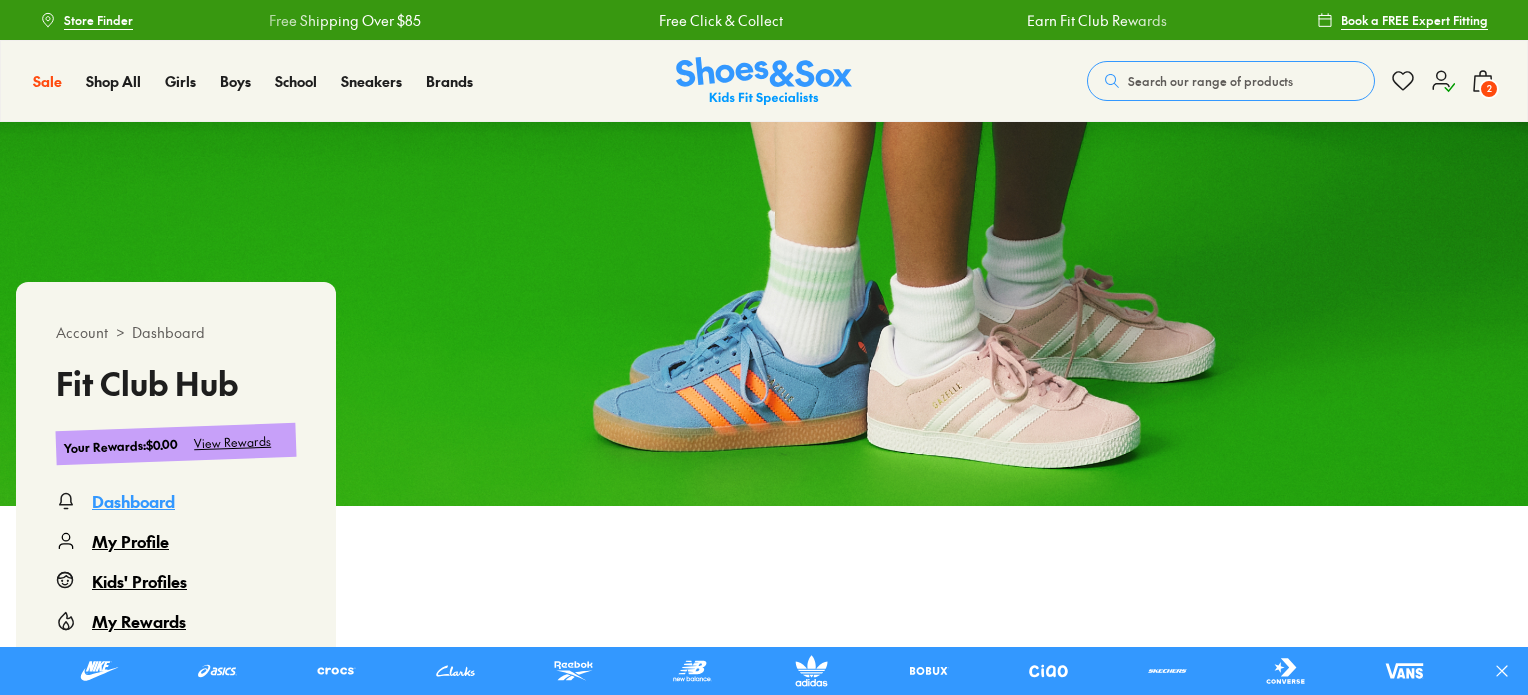 scroll, scrollTop: 0, scrollLeft: 0, axis: both 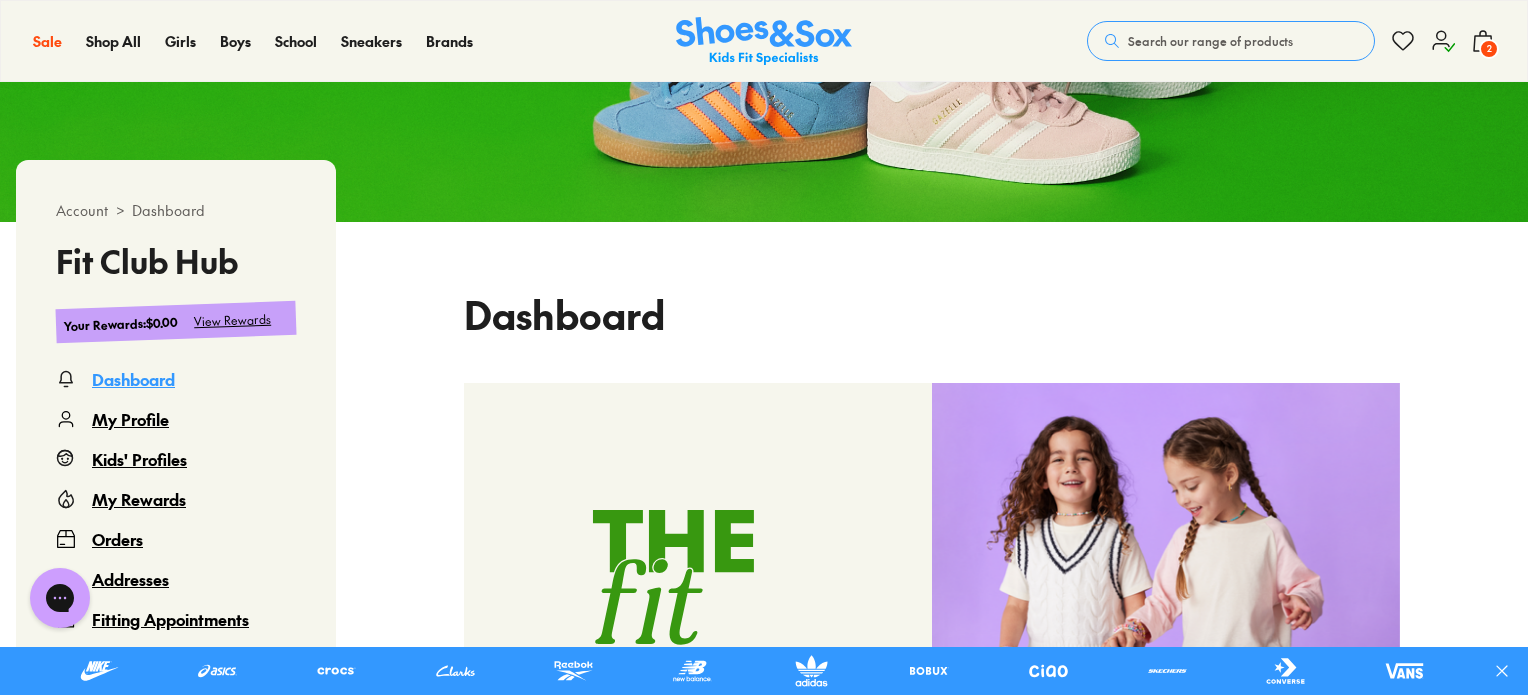click on "2" at bounding box center (1489, 49) 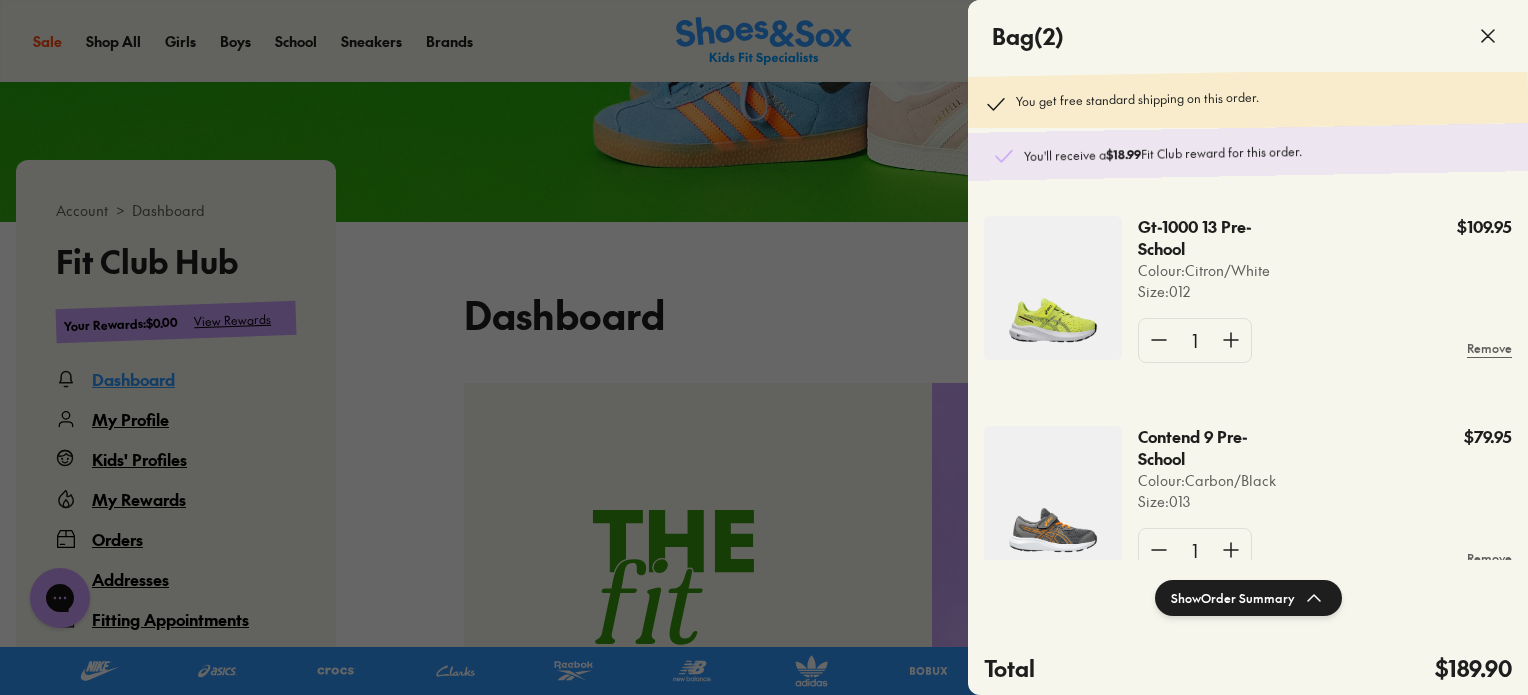 scroll, scrollTop: 60, scrollLeft: 0, axis: vertical 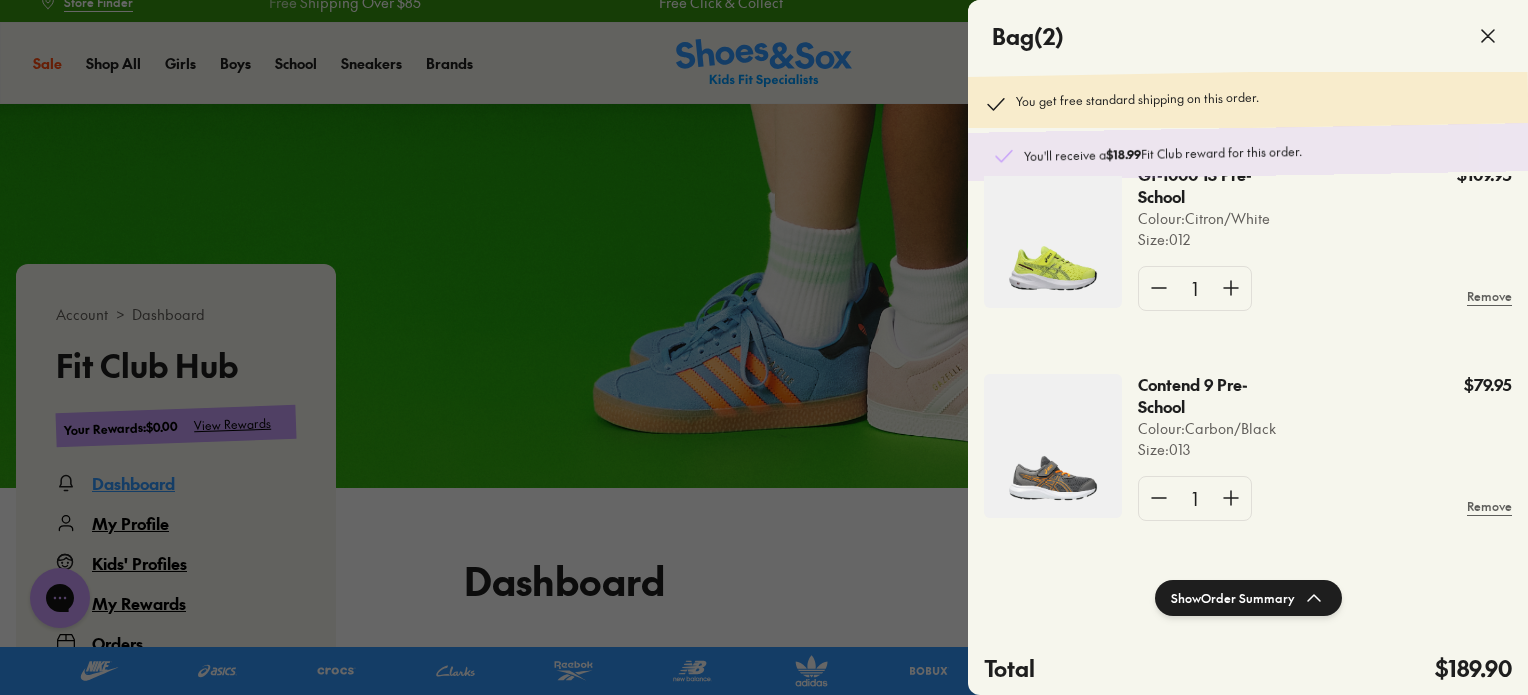 click on "1 Remove" 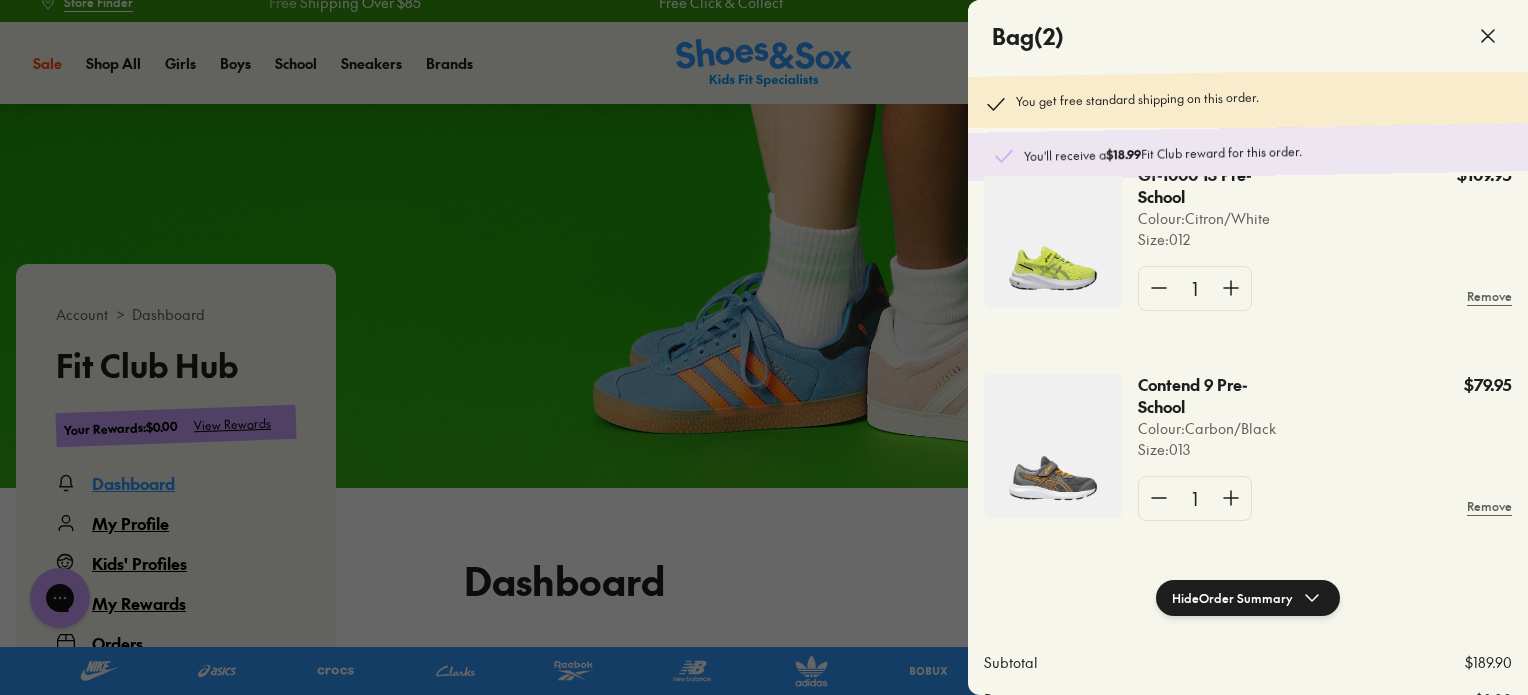 type 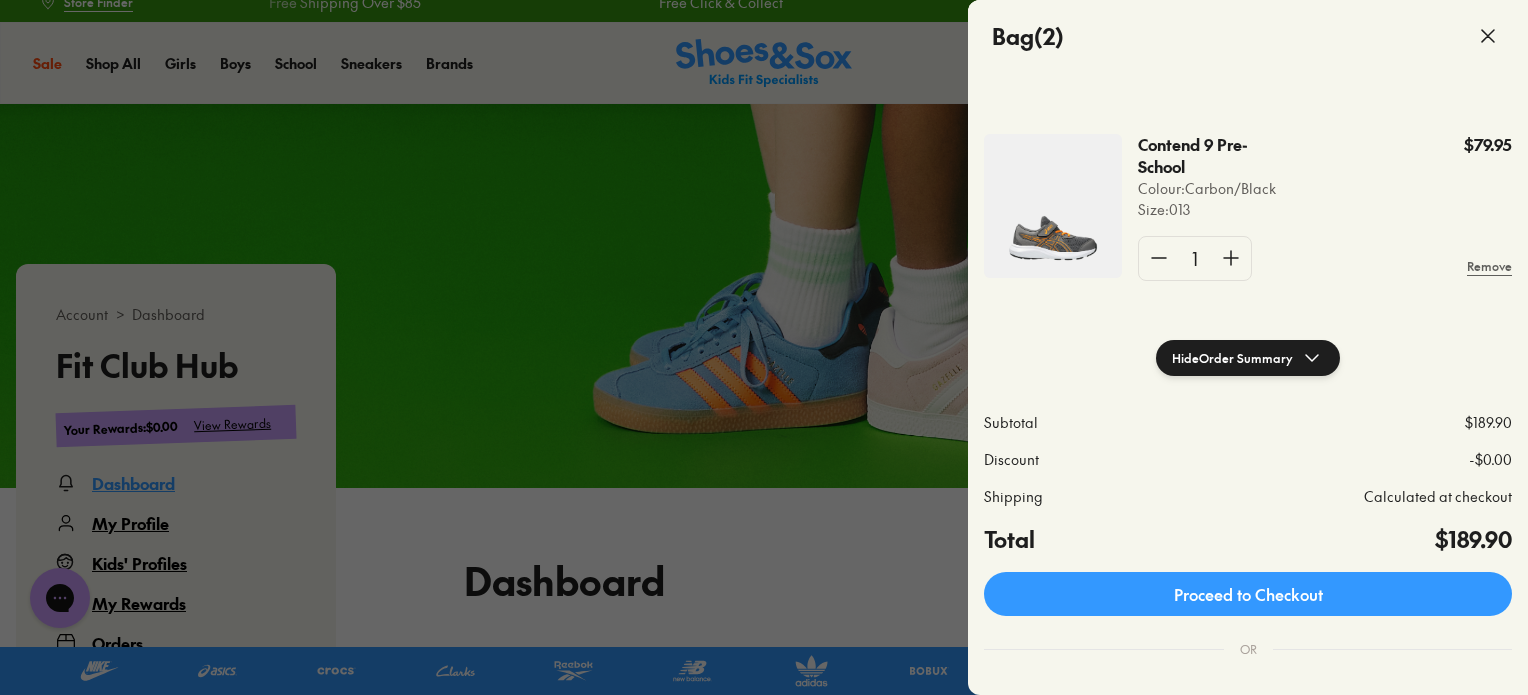 scroll, scrollTop: 280, scrollLeft: 0, axis: vertical 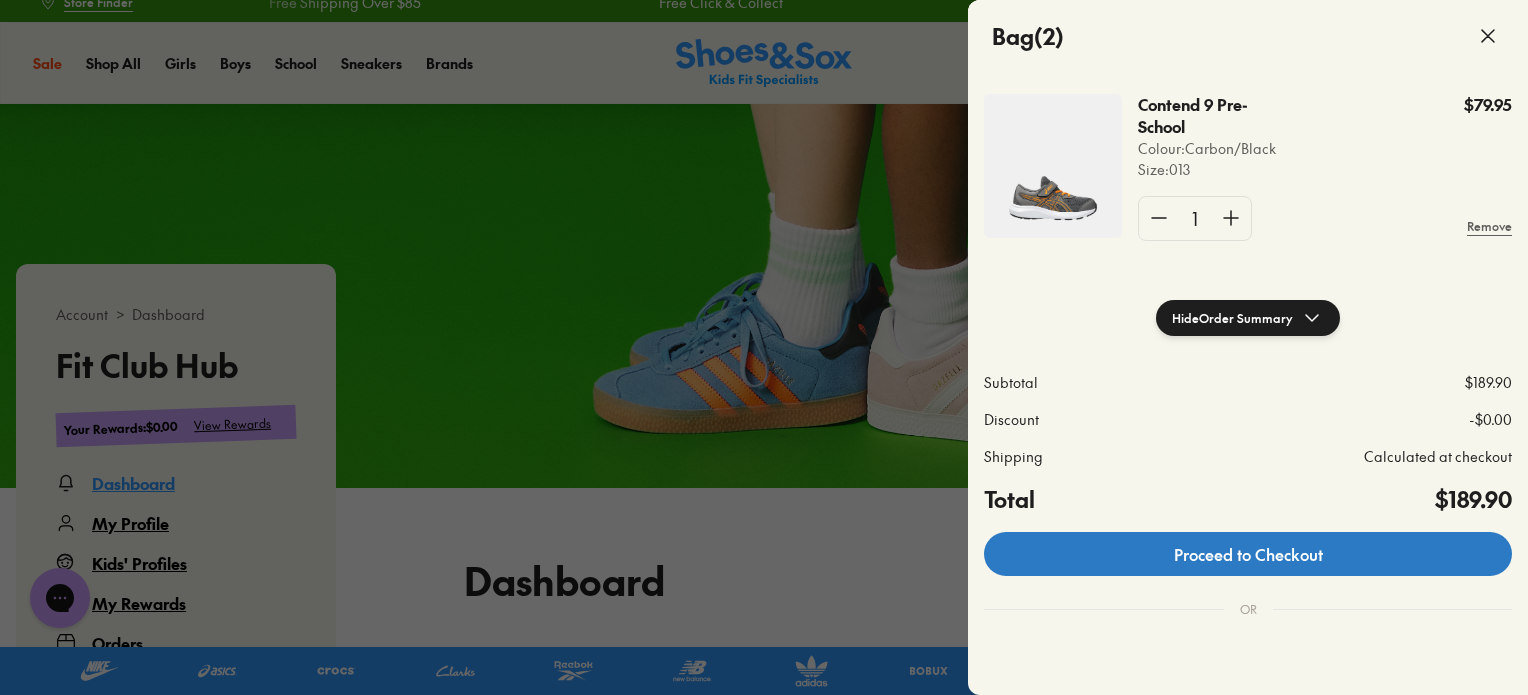 click on "Proceed to Checkout" 